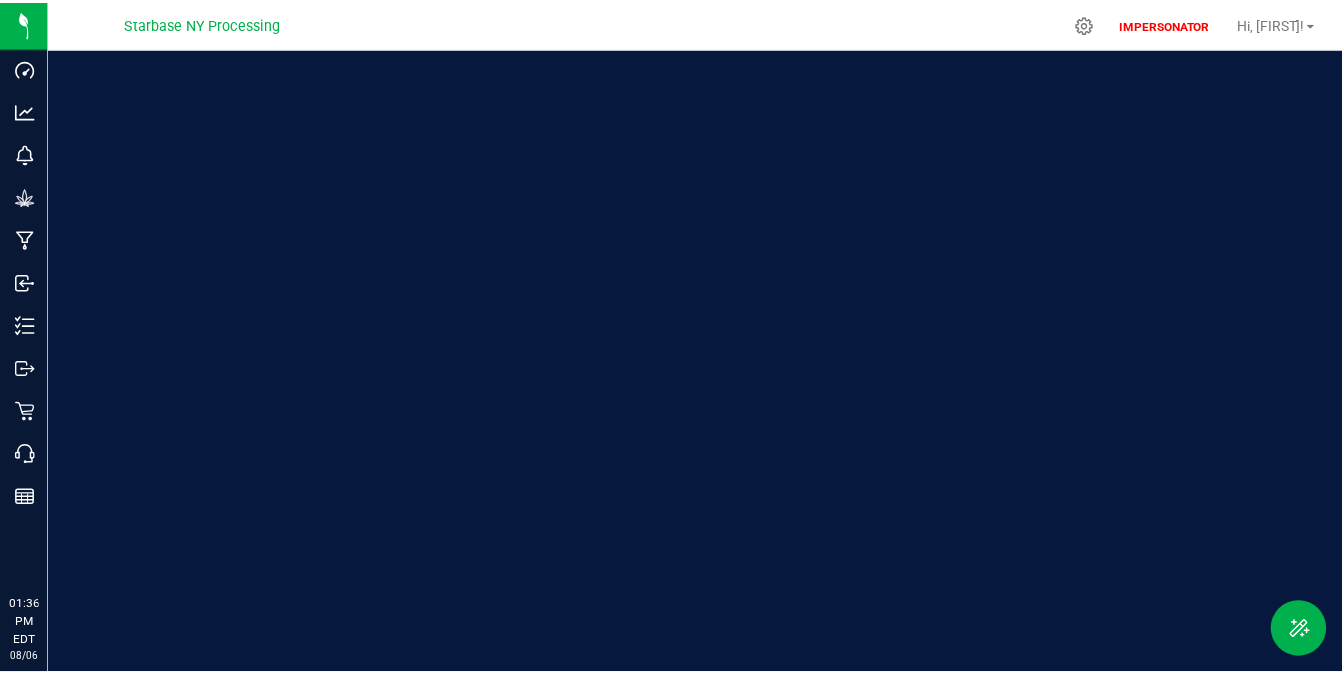 scroll, scrollTop: 0, scrollLeft: 0, axis: both 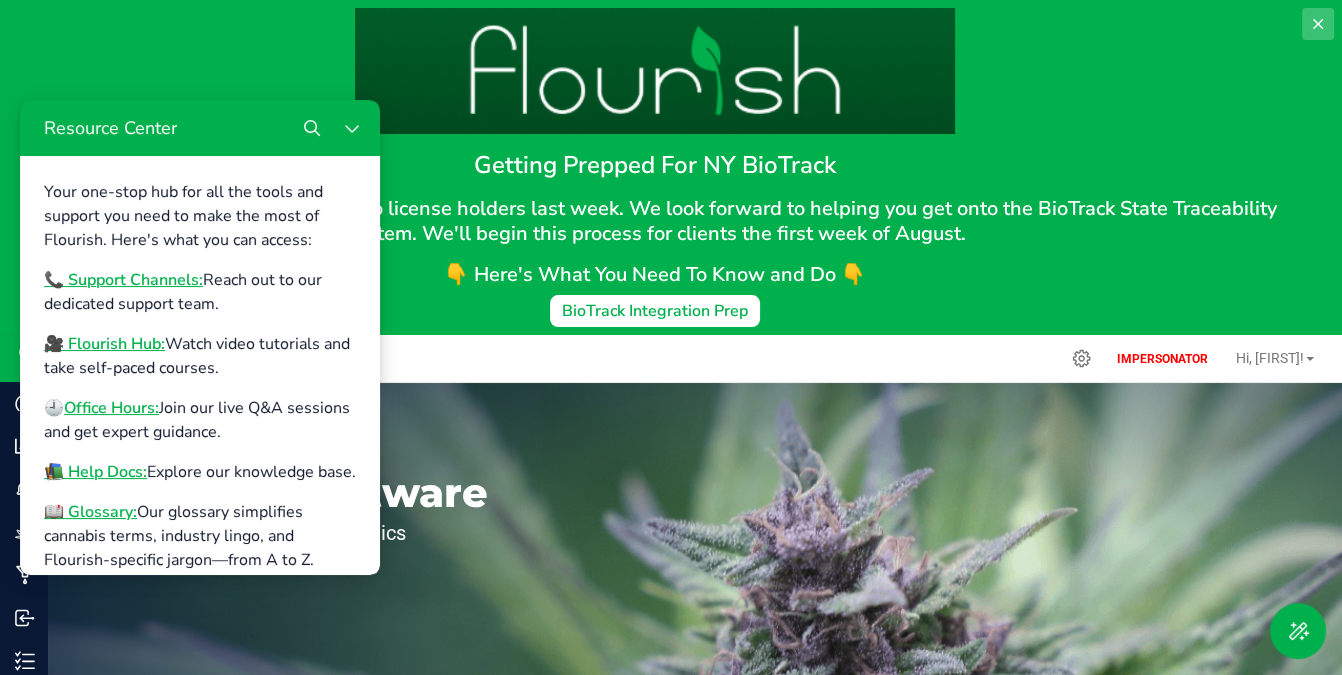 click 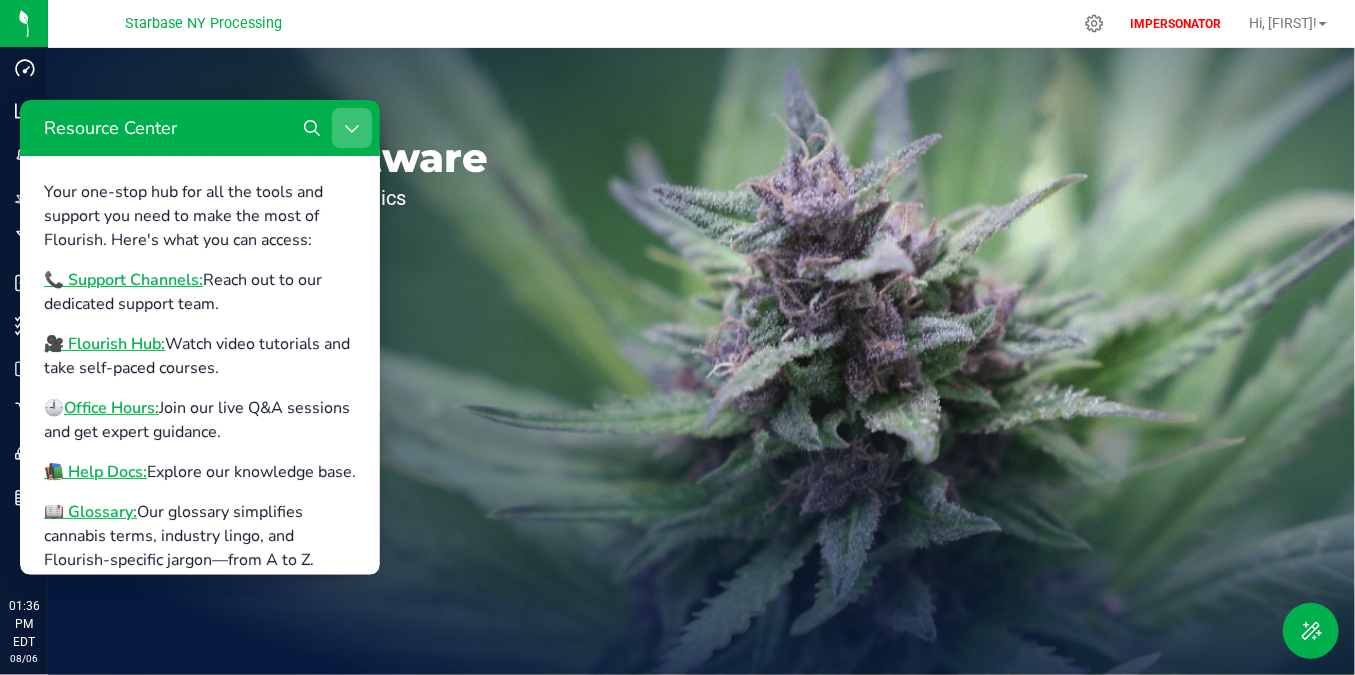 click 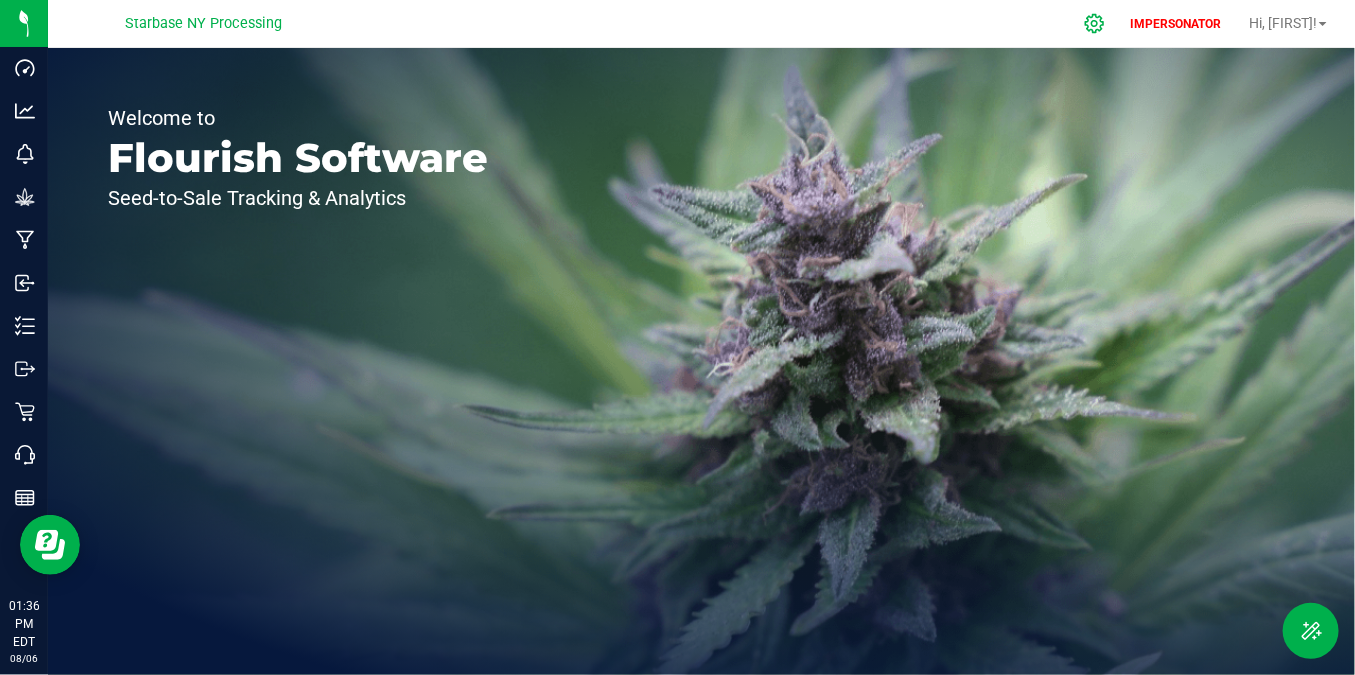click at bounding box center [1095, 23] 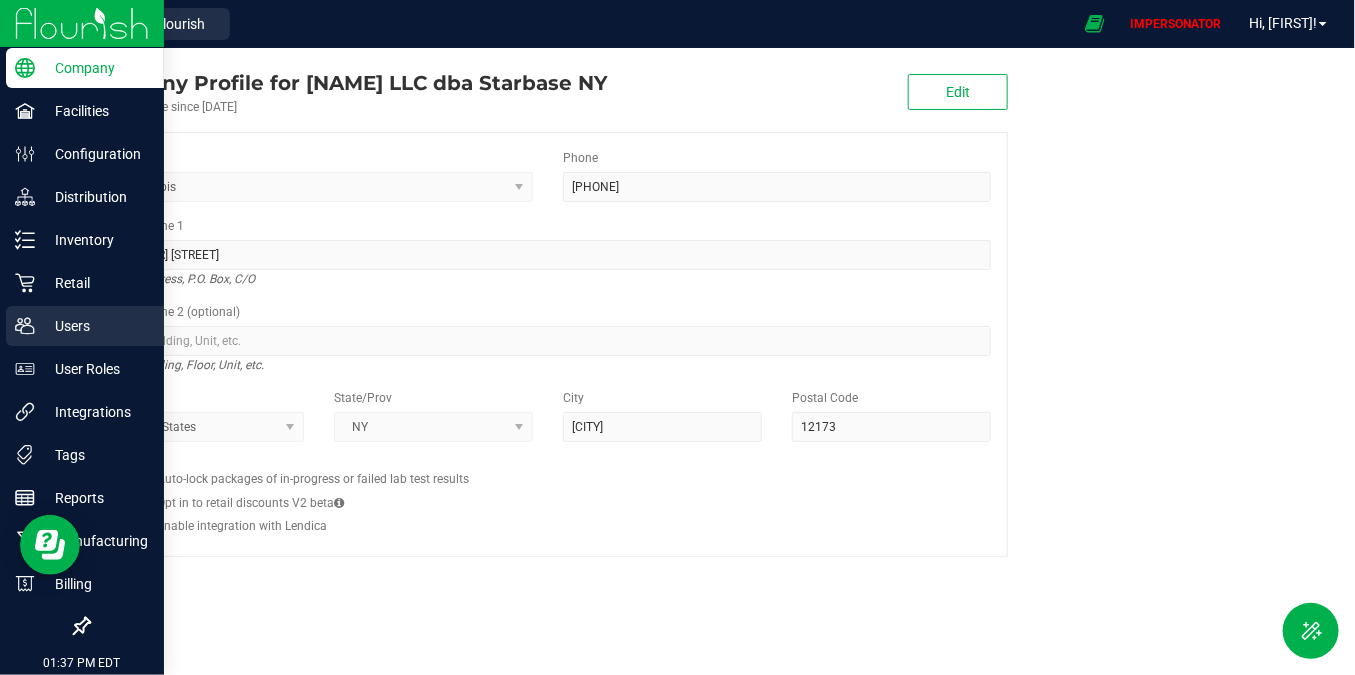 click on "Users" at bounding box center [85, 326] 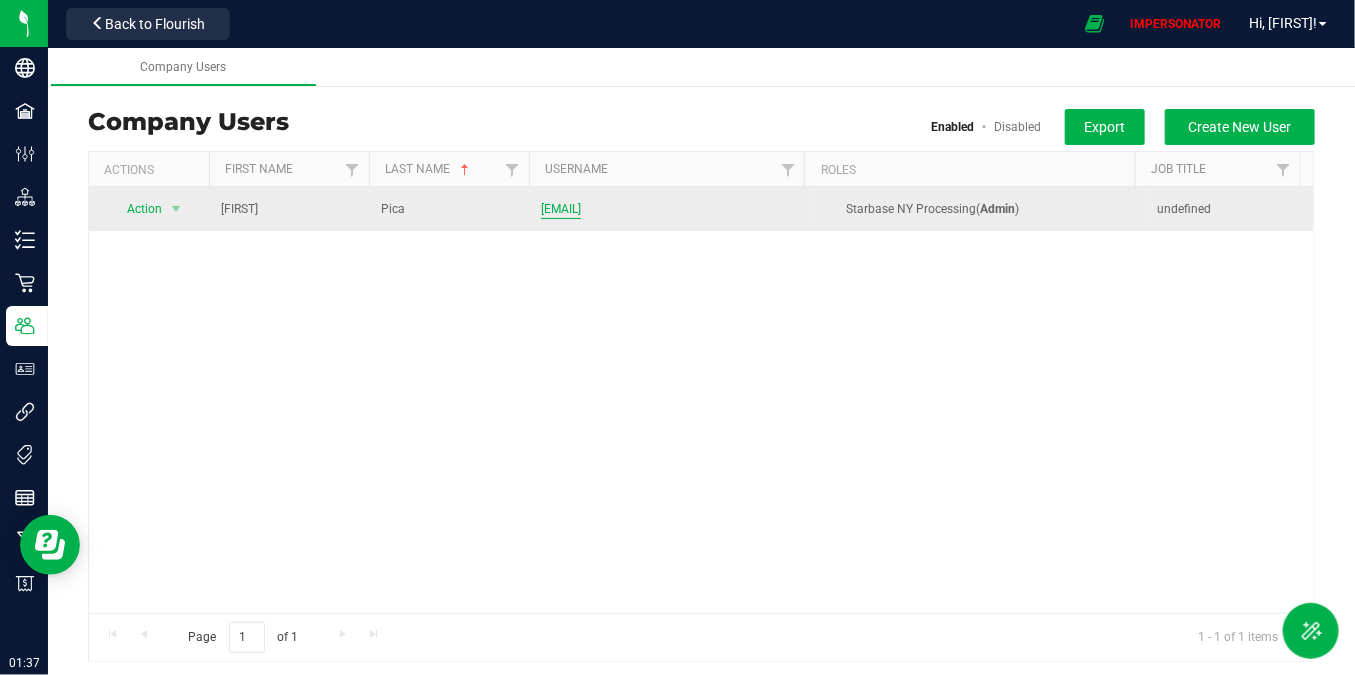 click on "[EMAIL]" at bounding box center (561, 209) 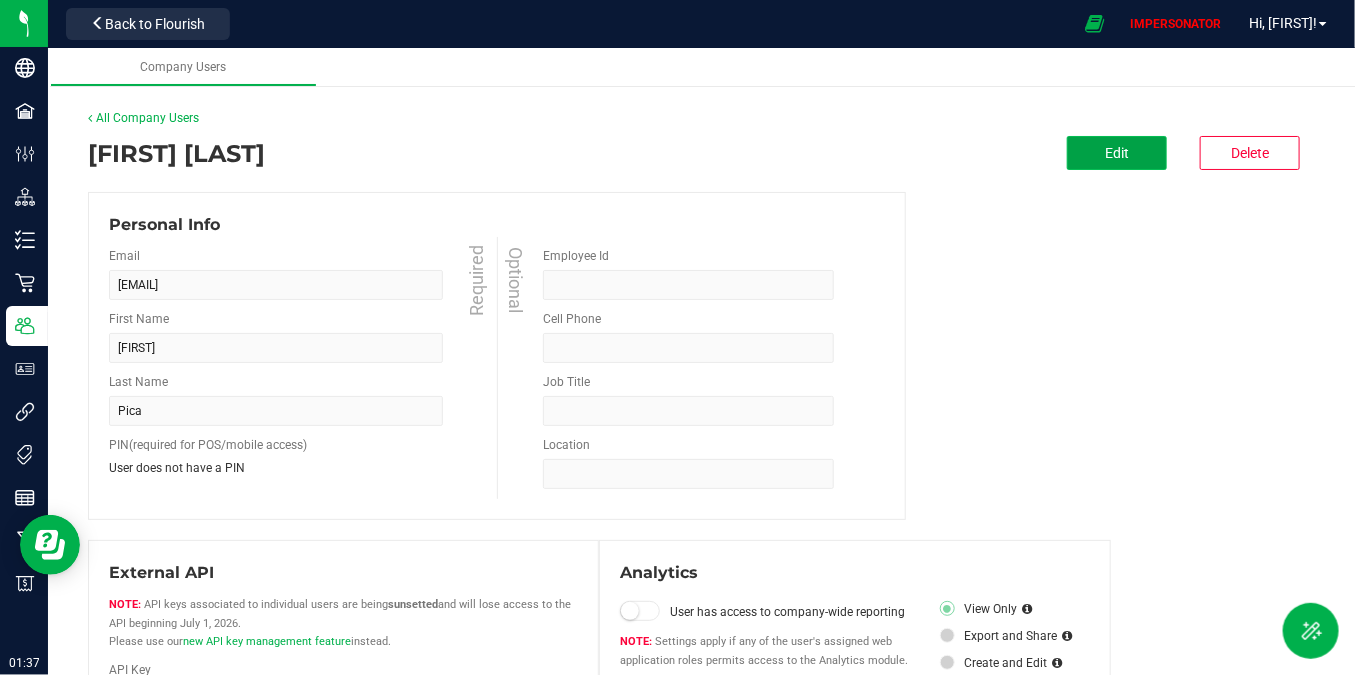 click on "Edit" at bounding box center [1117, 153] 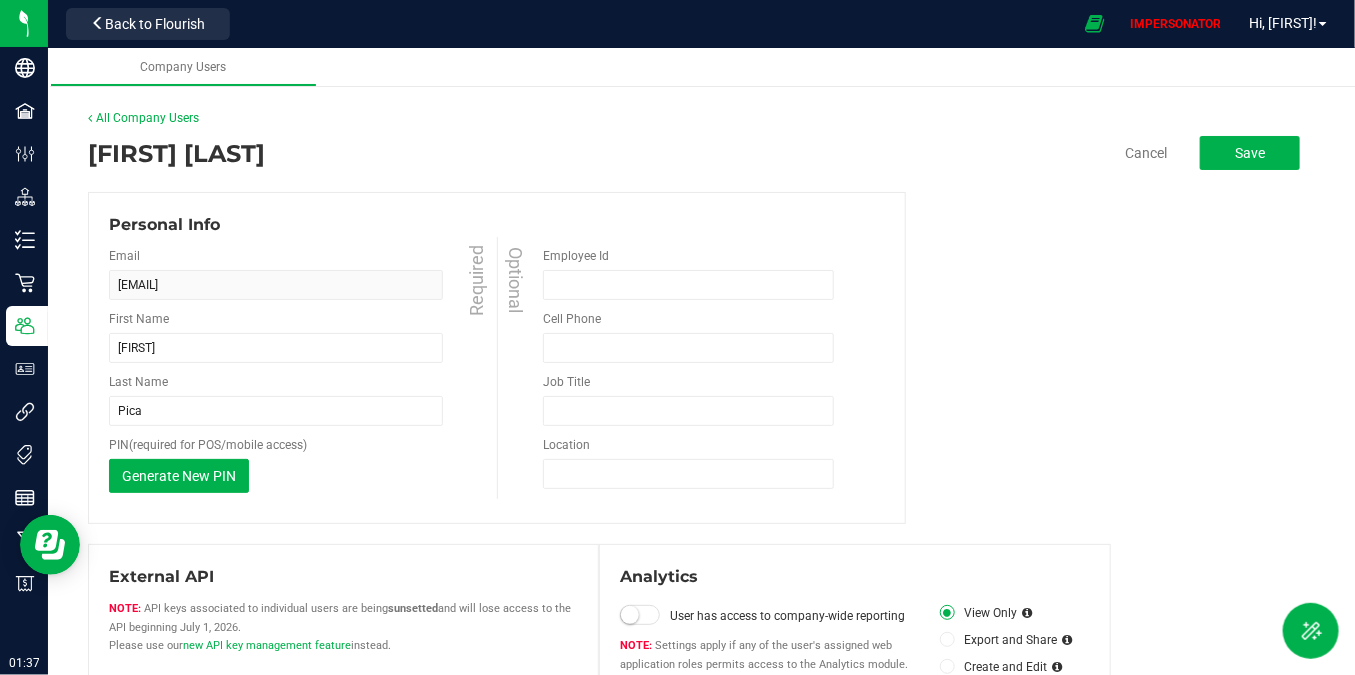 scroll, scrollTop: 265, scrollLeft: 0, axis: vertical 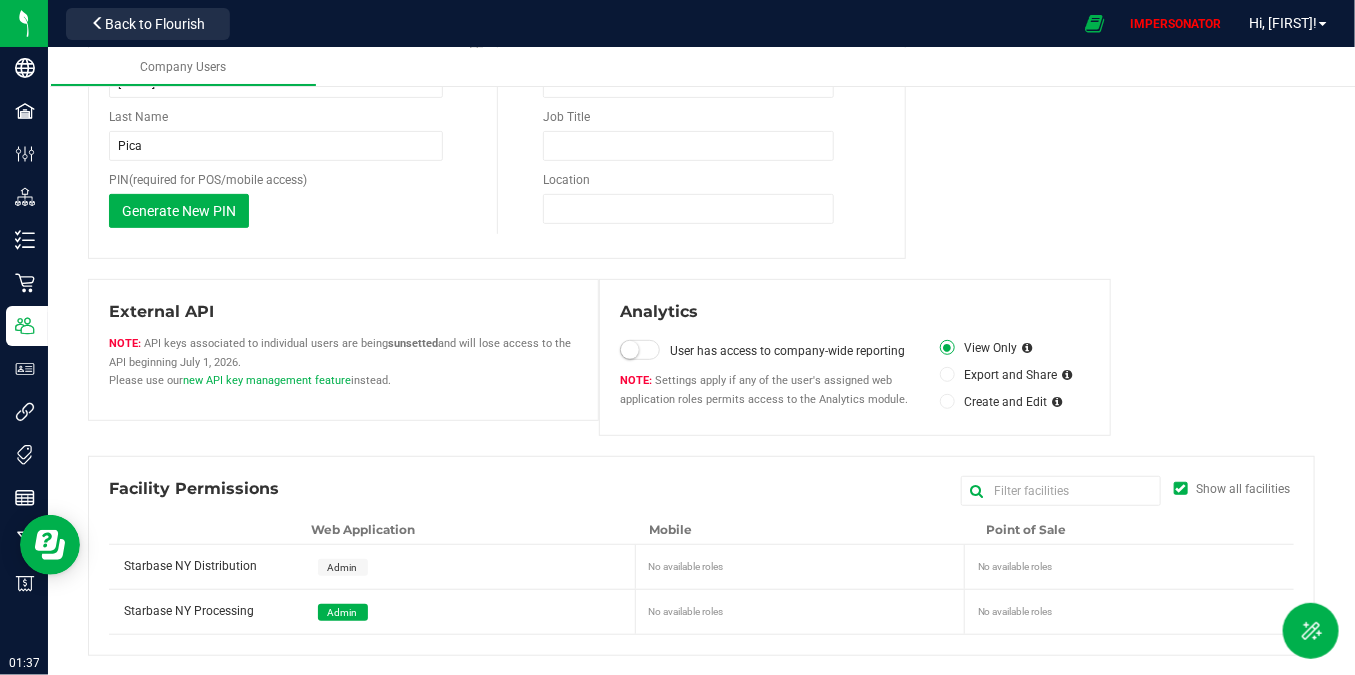 click on "Admin" at bounding box center (343, 567) 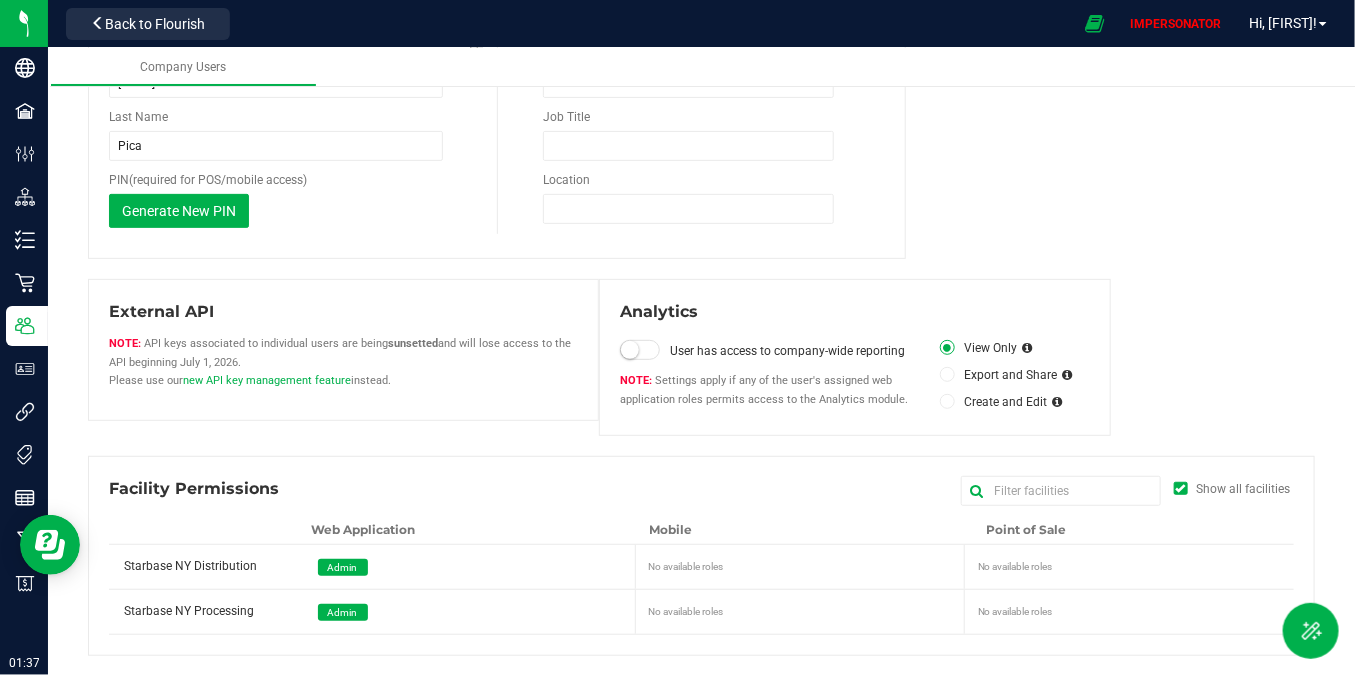 click at bounding box center (640, 350) 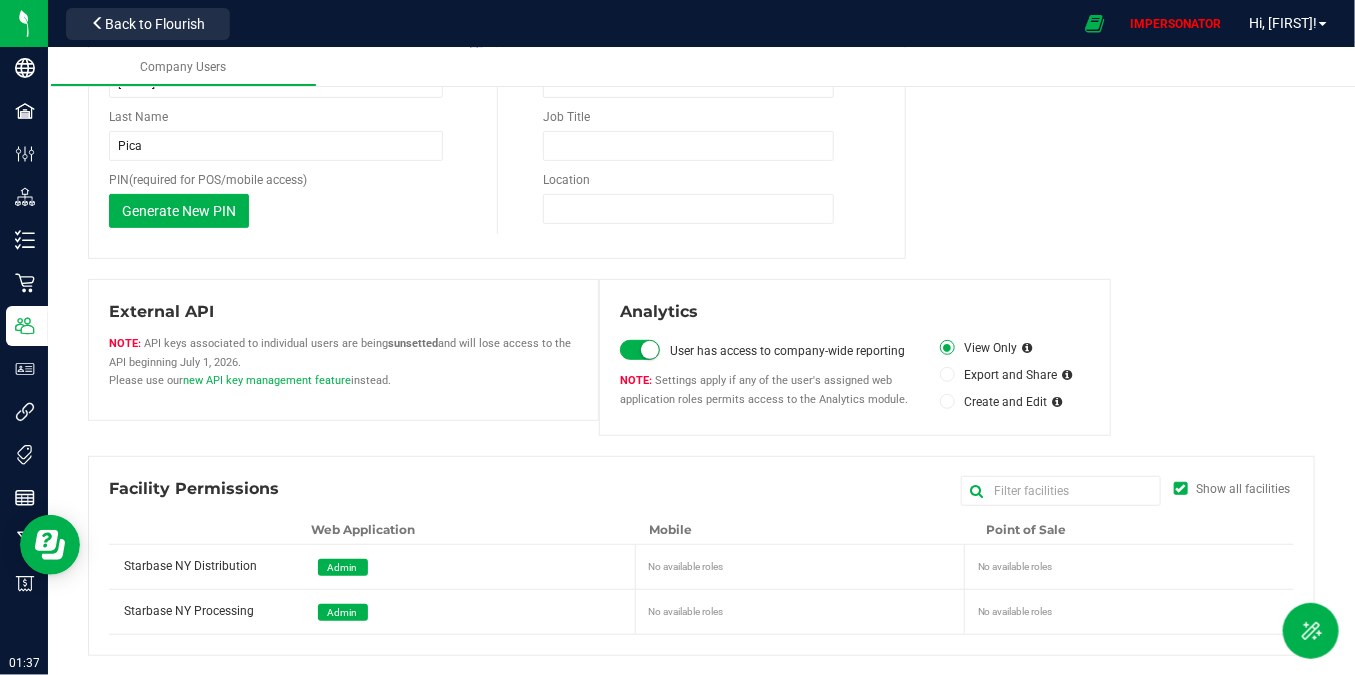 click on "Create and Edit" at bounding box center (993, 402) 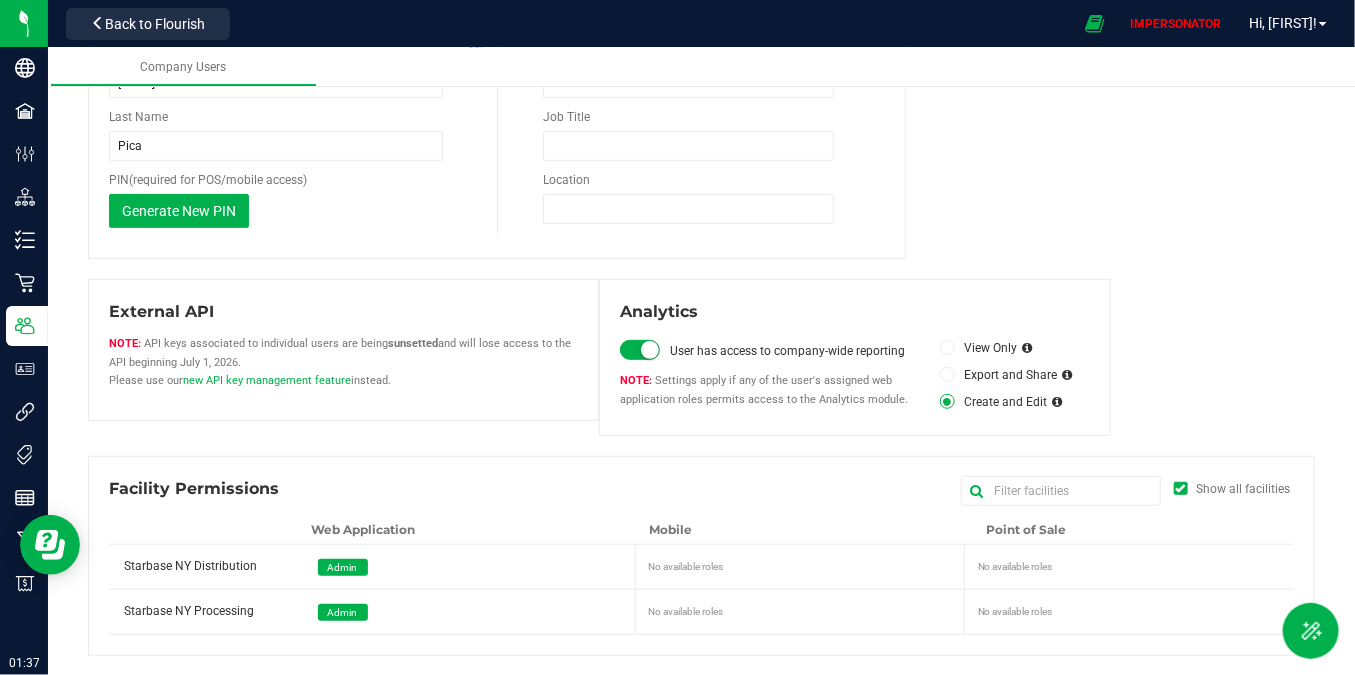 scroll, scrollTop: 0, scrollLeft: 0, axis: both 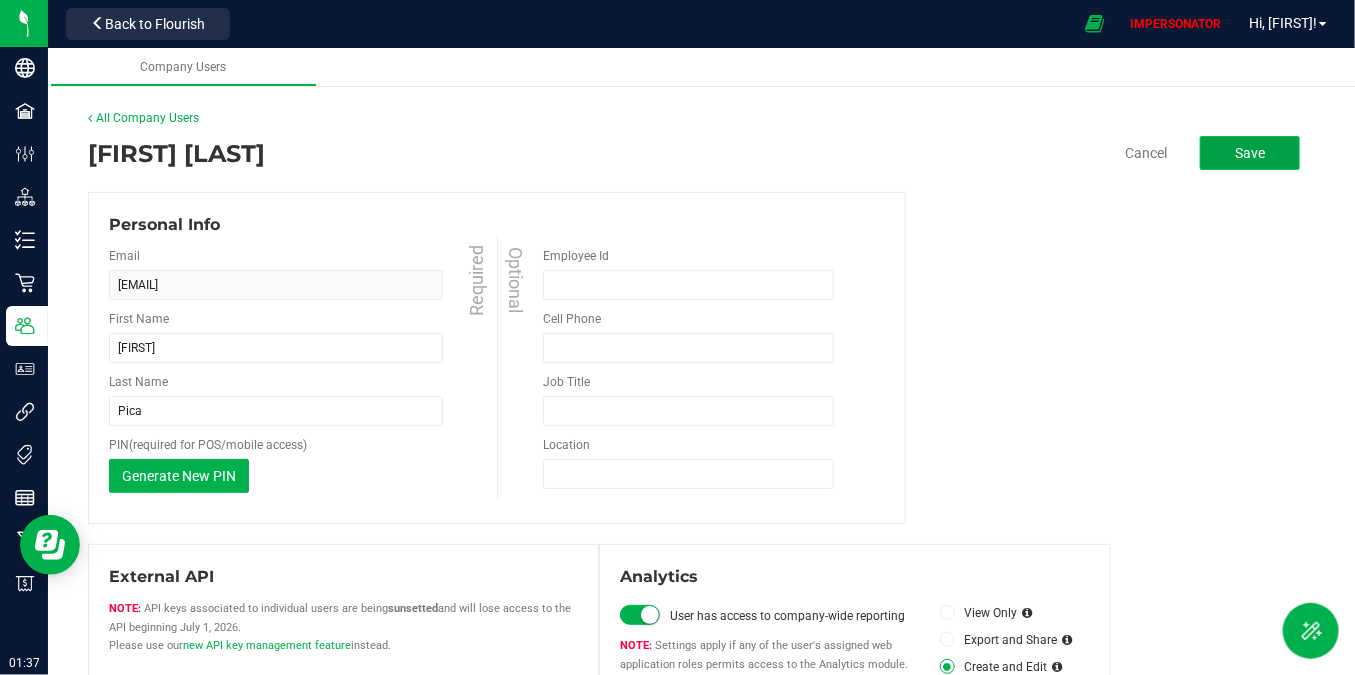 click on "Save" 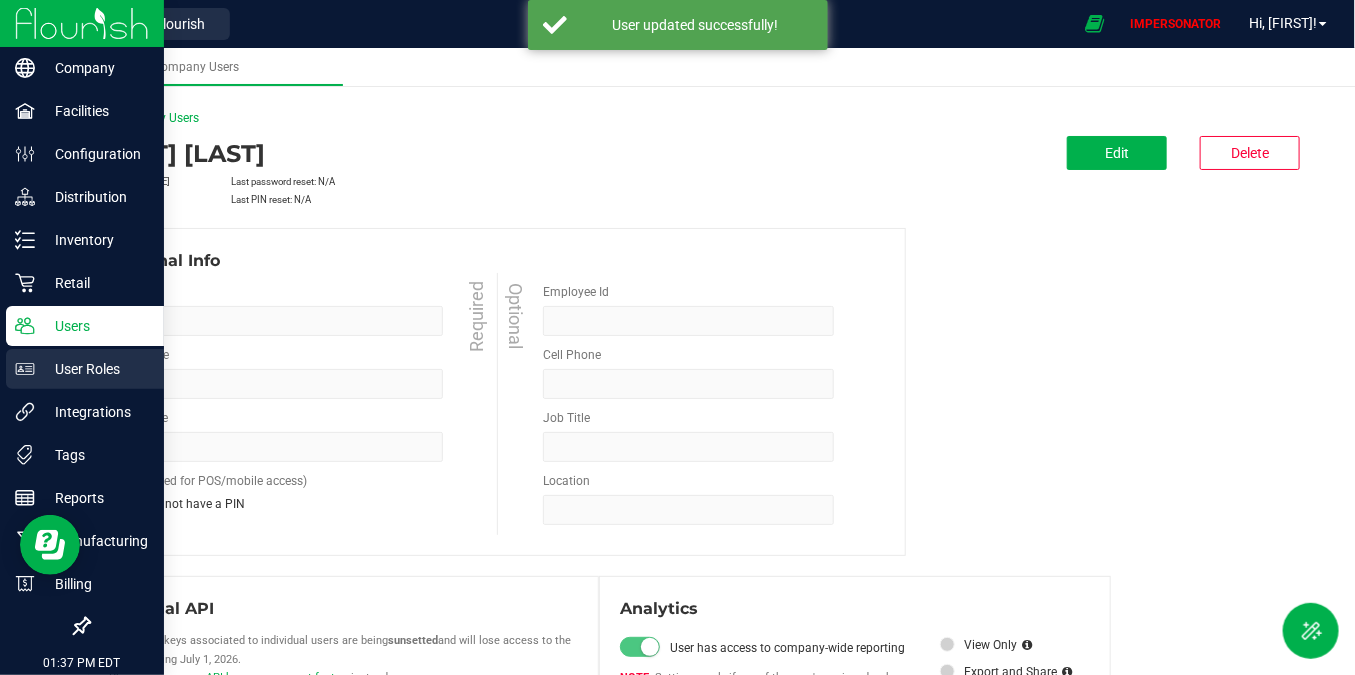 click on "User Roles" at bounding box center [85, 369] 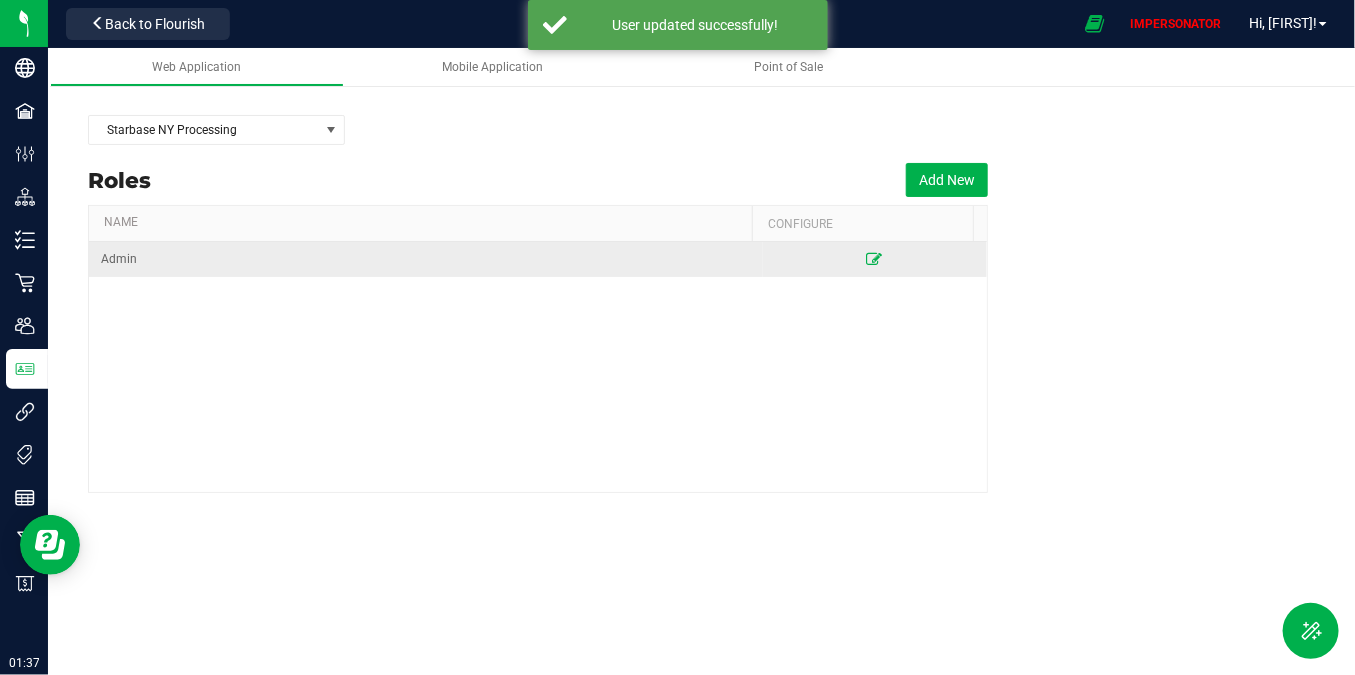 click at bounding box center [875, 259] 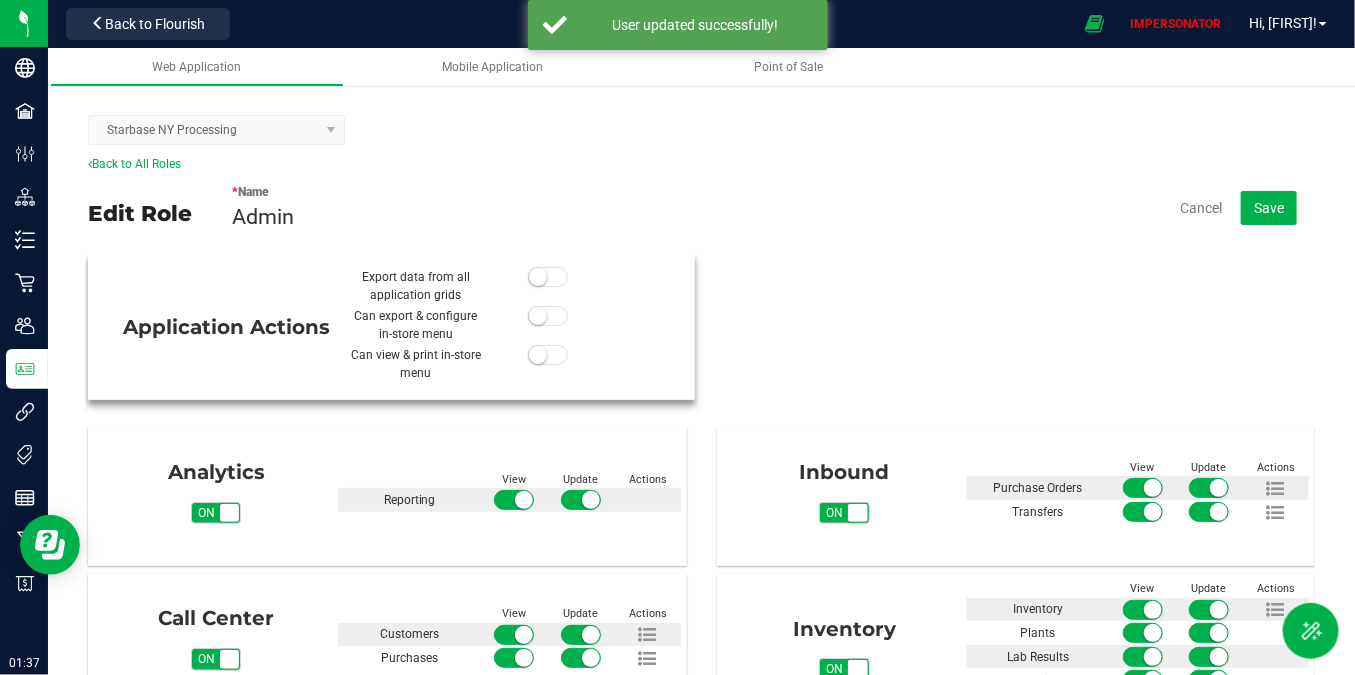 click at bounding box center [538, 277] 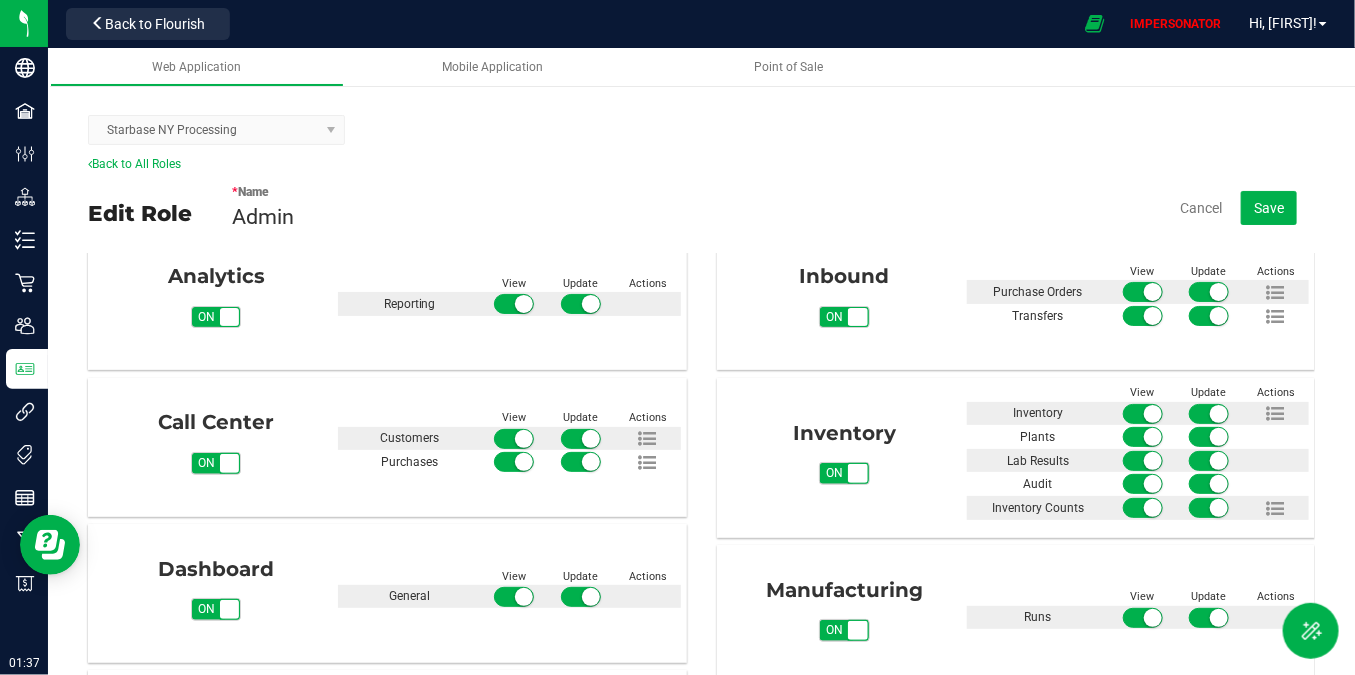scroll, scrollTop: 198, scrollLeft: 0, axis: vertical 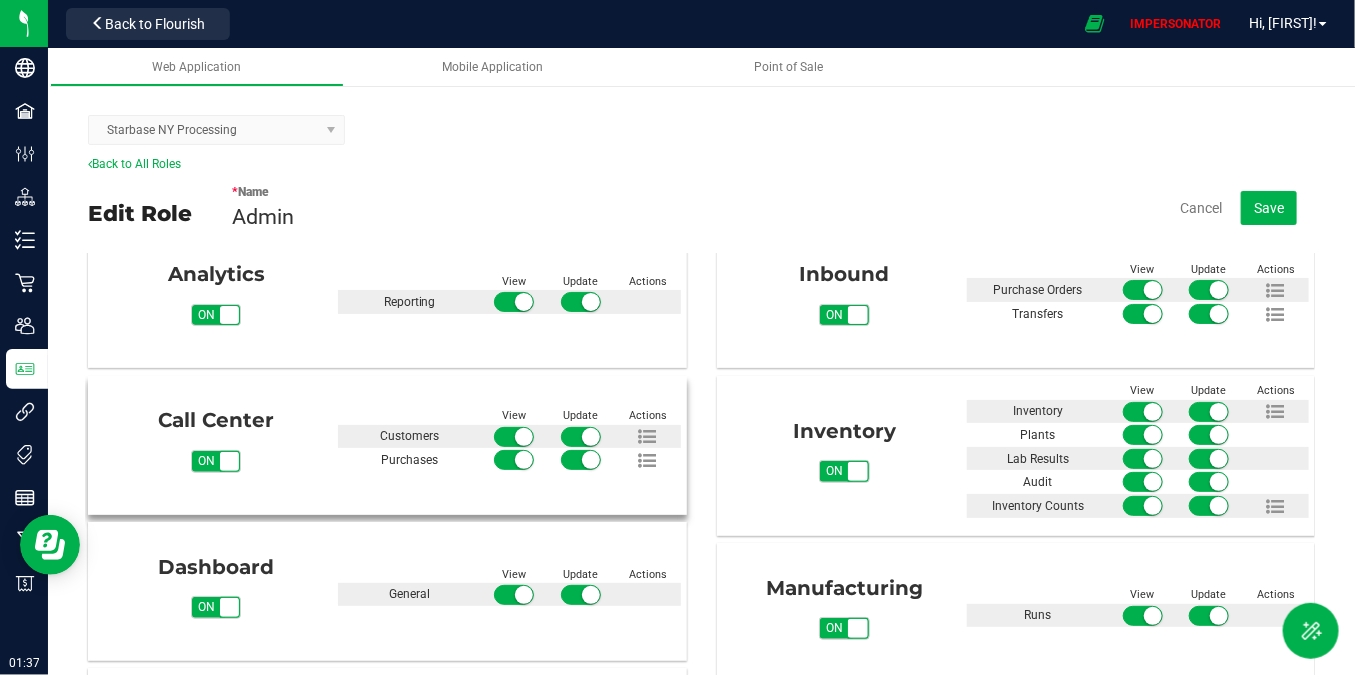 click on "on" at bounding box center [206, 461] 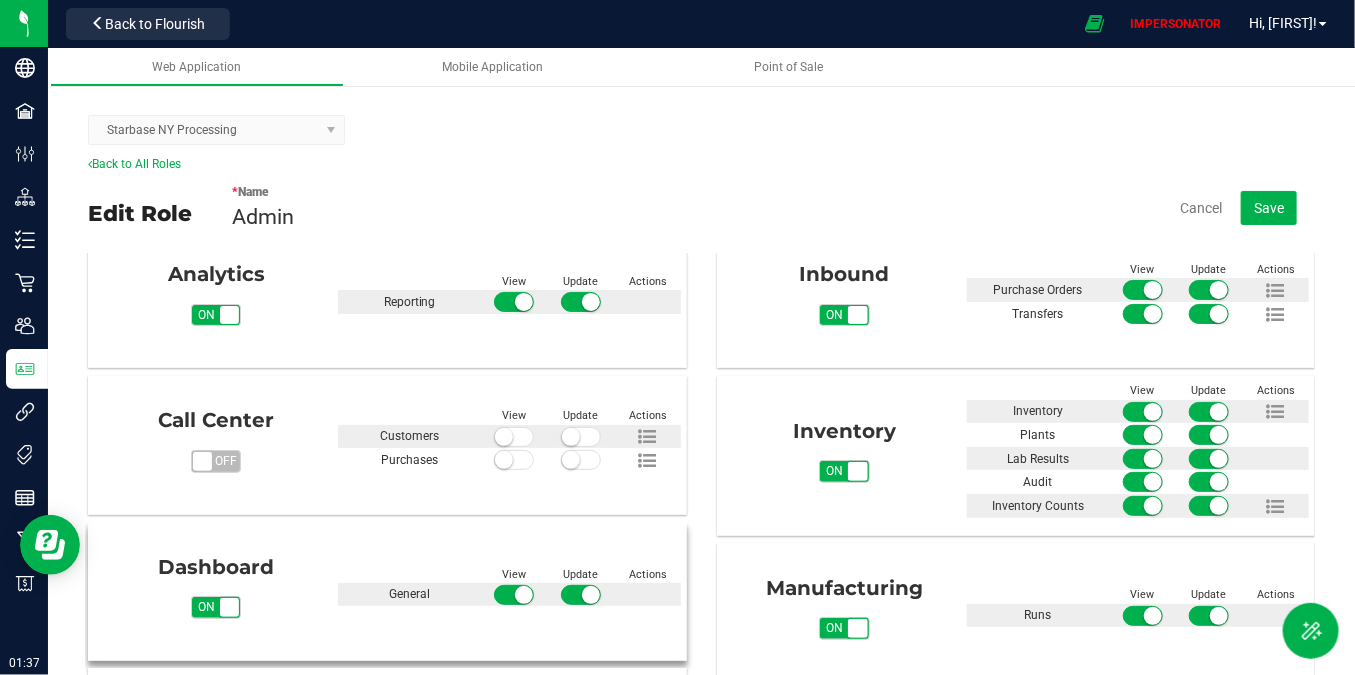 click on "on  	                 off" at bounding box center [216, 607] 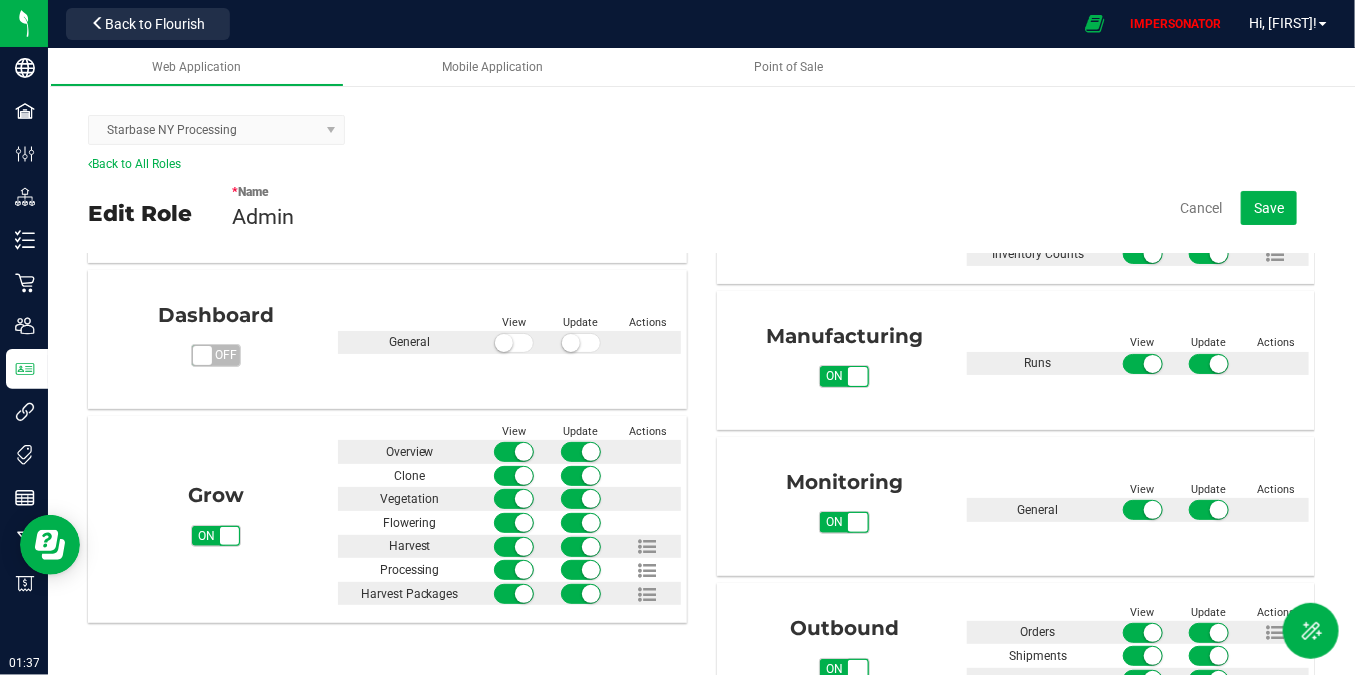 scroll, scrollTop: 439, scrollLeft: 0, axis: vertical 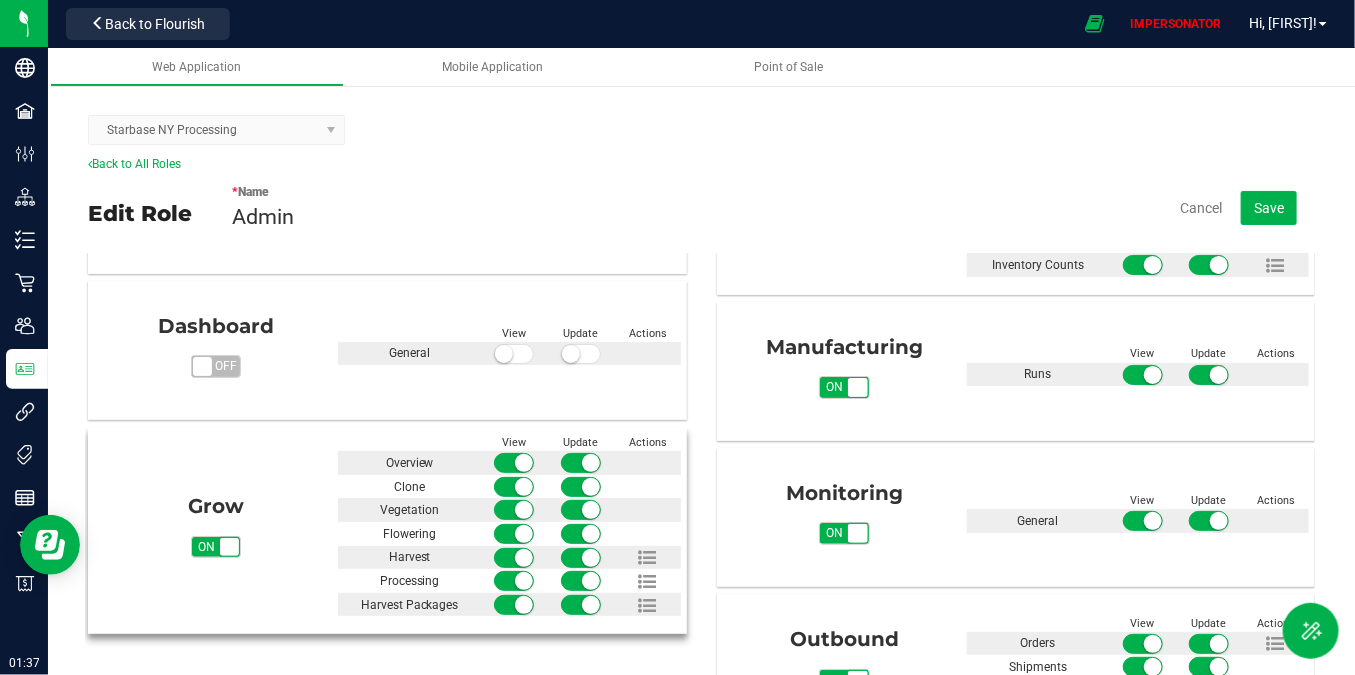 click on "on  	                 off" at bounding box center [229, 547] 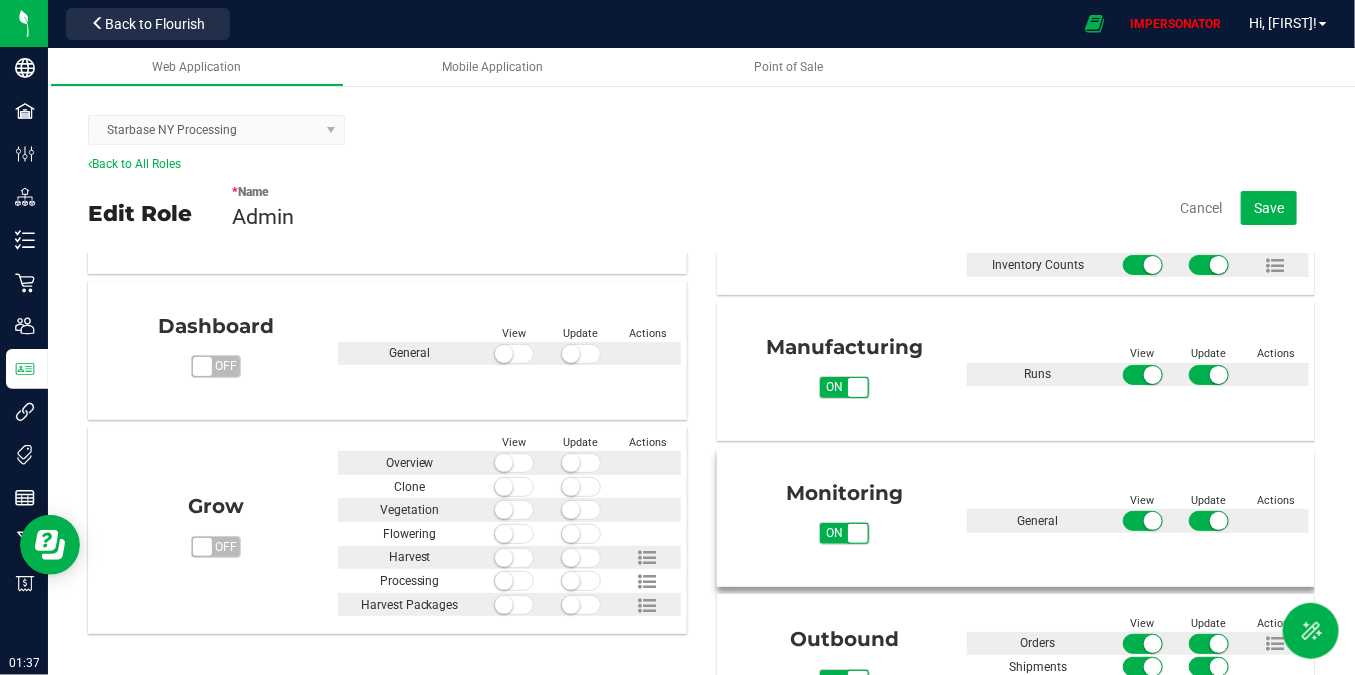 click on "on  	                 off" at bounding box center (857, 533) 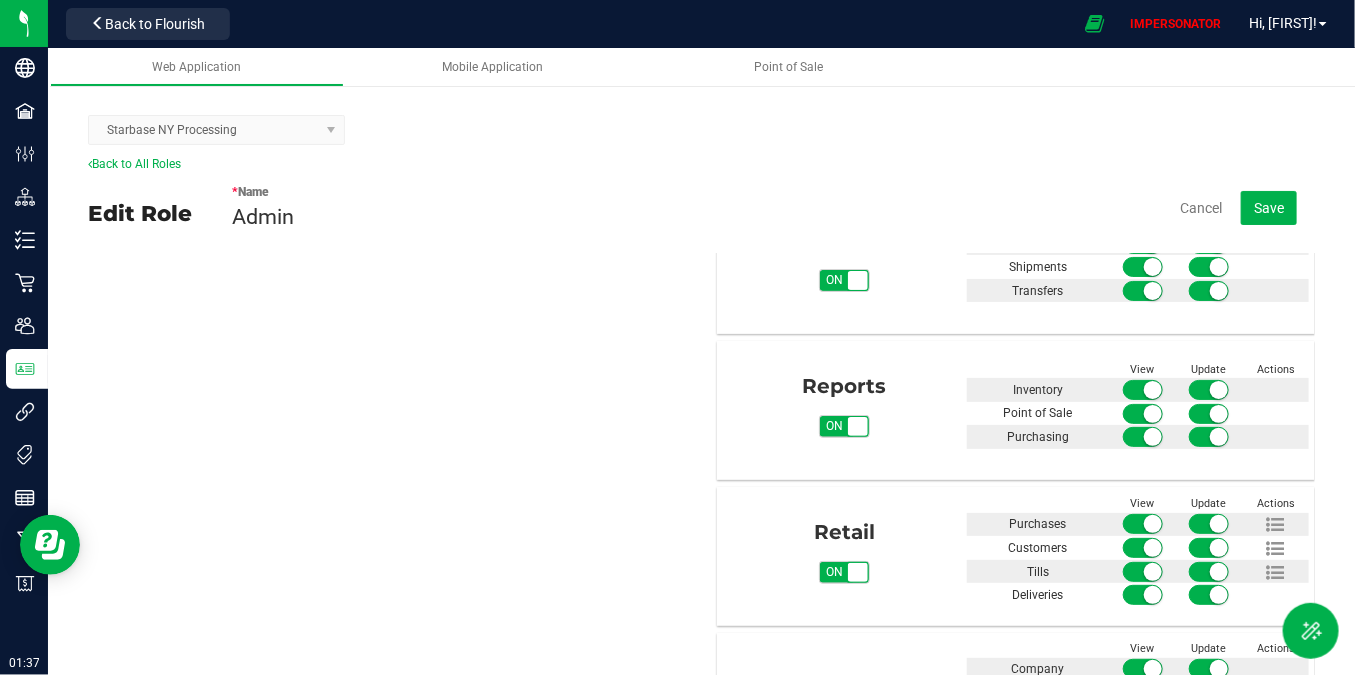 scroll, scrollTop: 955, scrollLeft: 0, axis: vertical 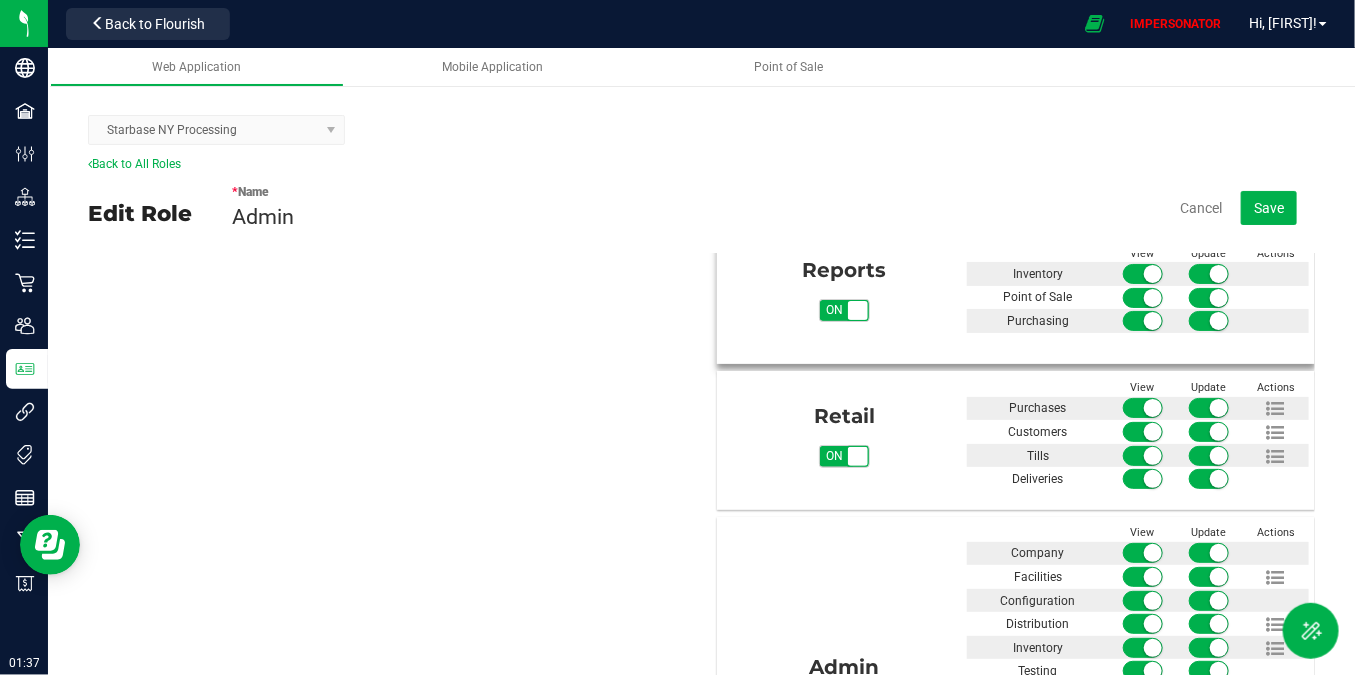click on "on" at bounding box center (834, 310) 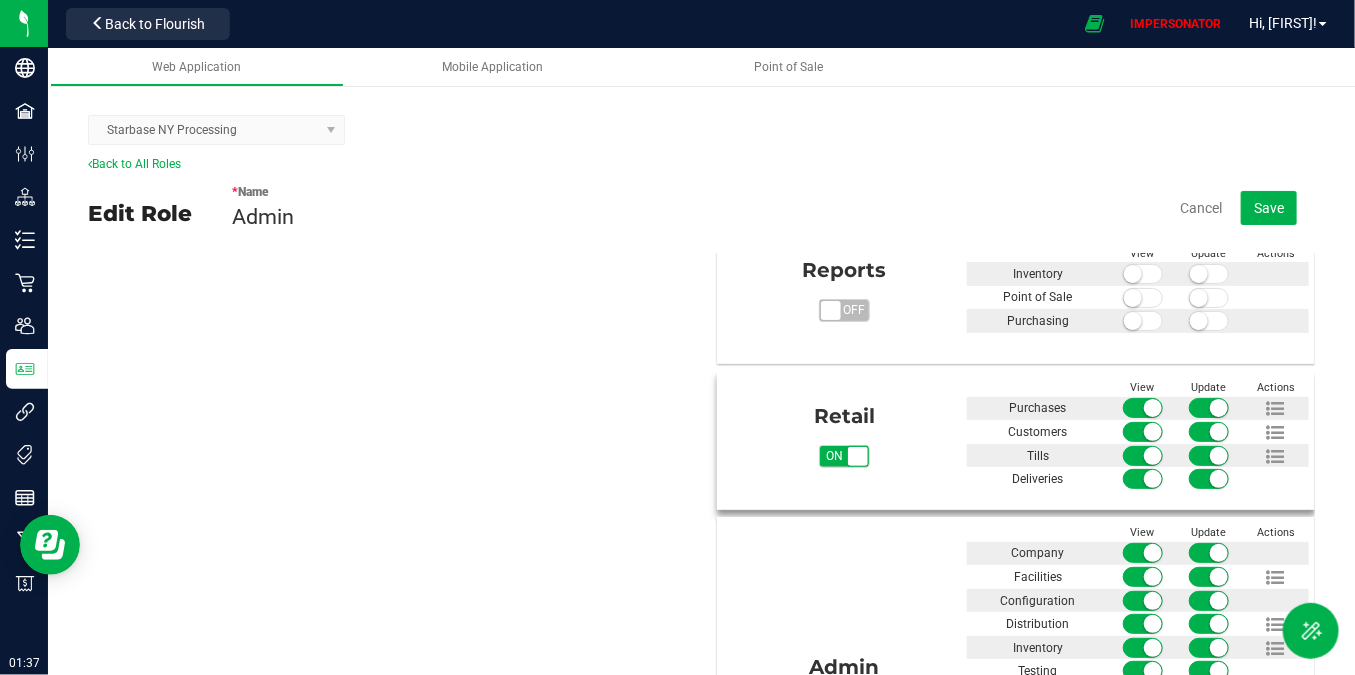 click on "on  	                 off" at bounding box center [857, 456] 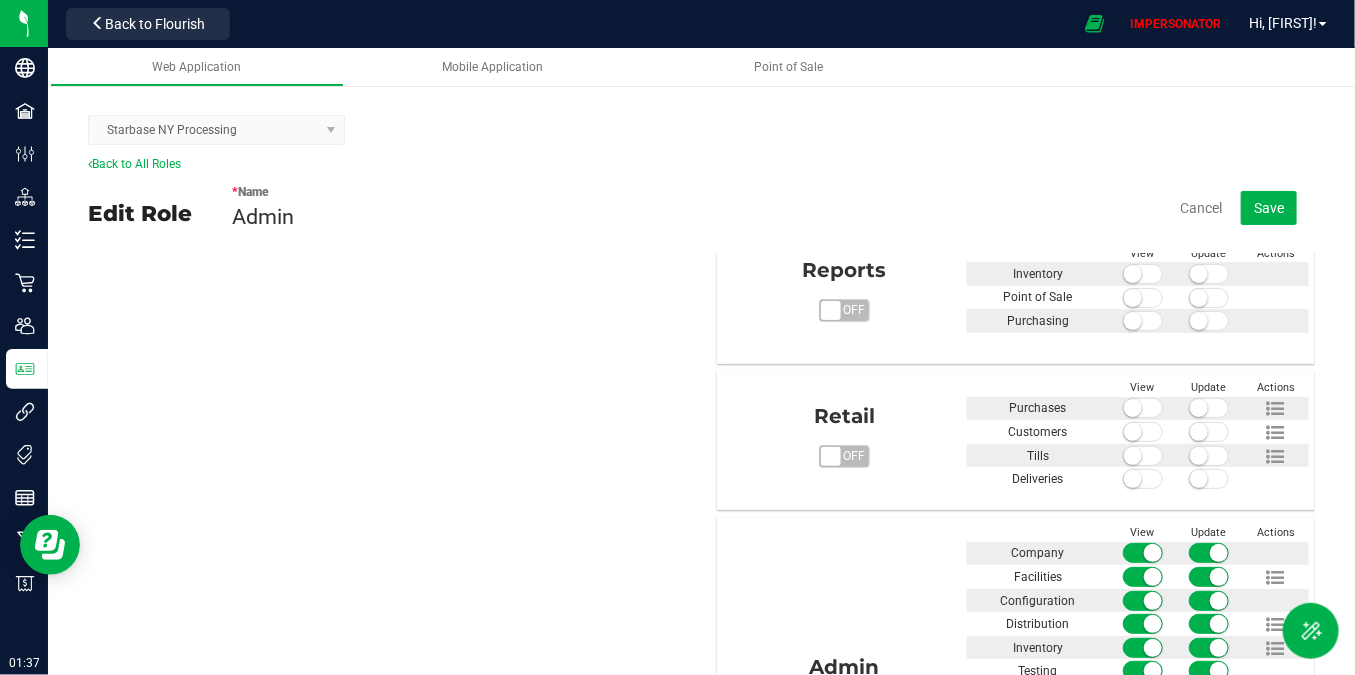 scroll, scrollTop: 1138, scrollLeft: 0, axis: vertical 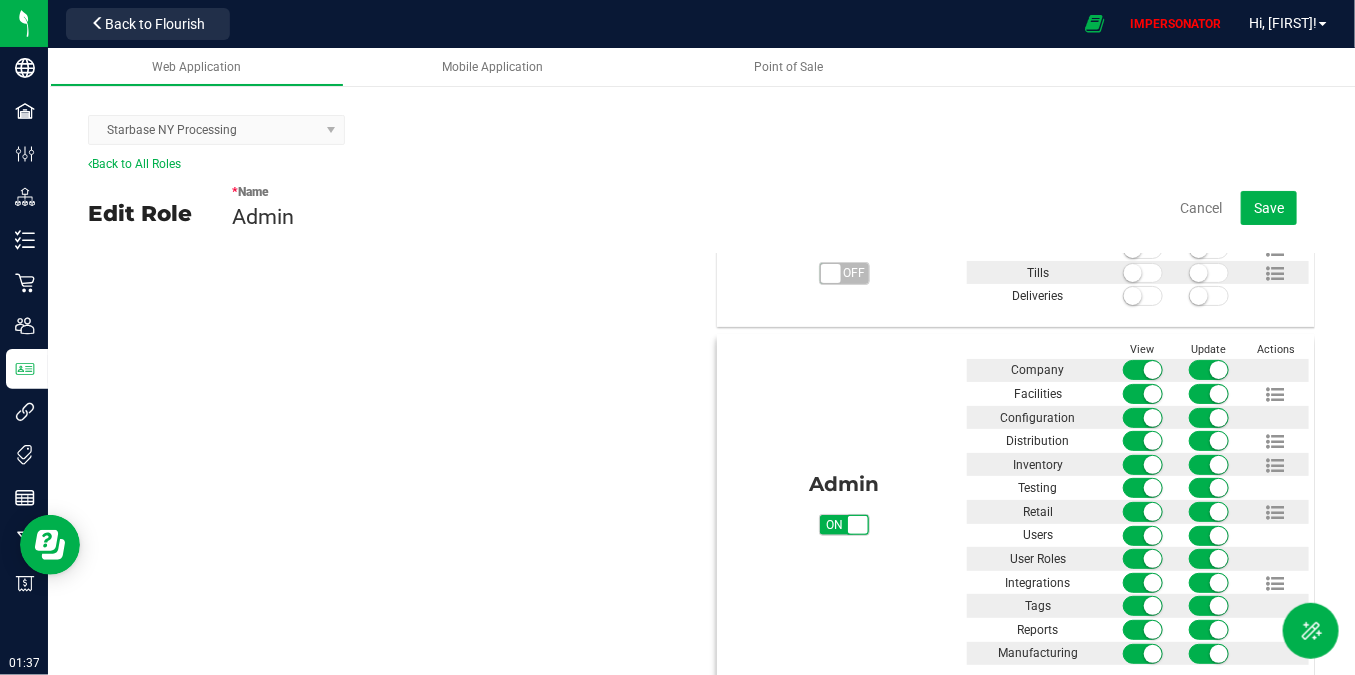 click at bounding box center [1143, 512] 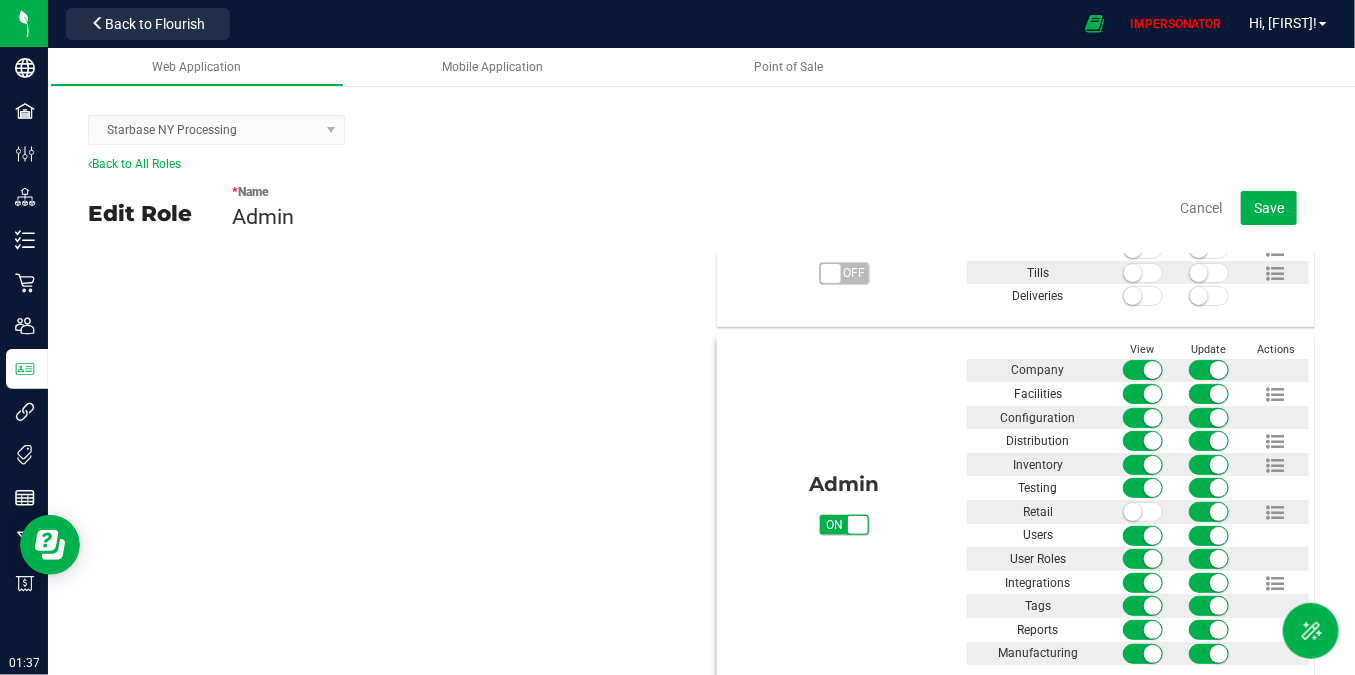 click at bounding box center (1219, 512) 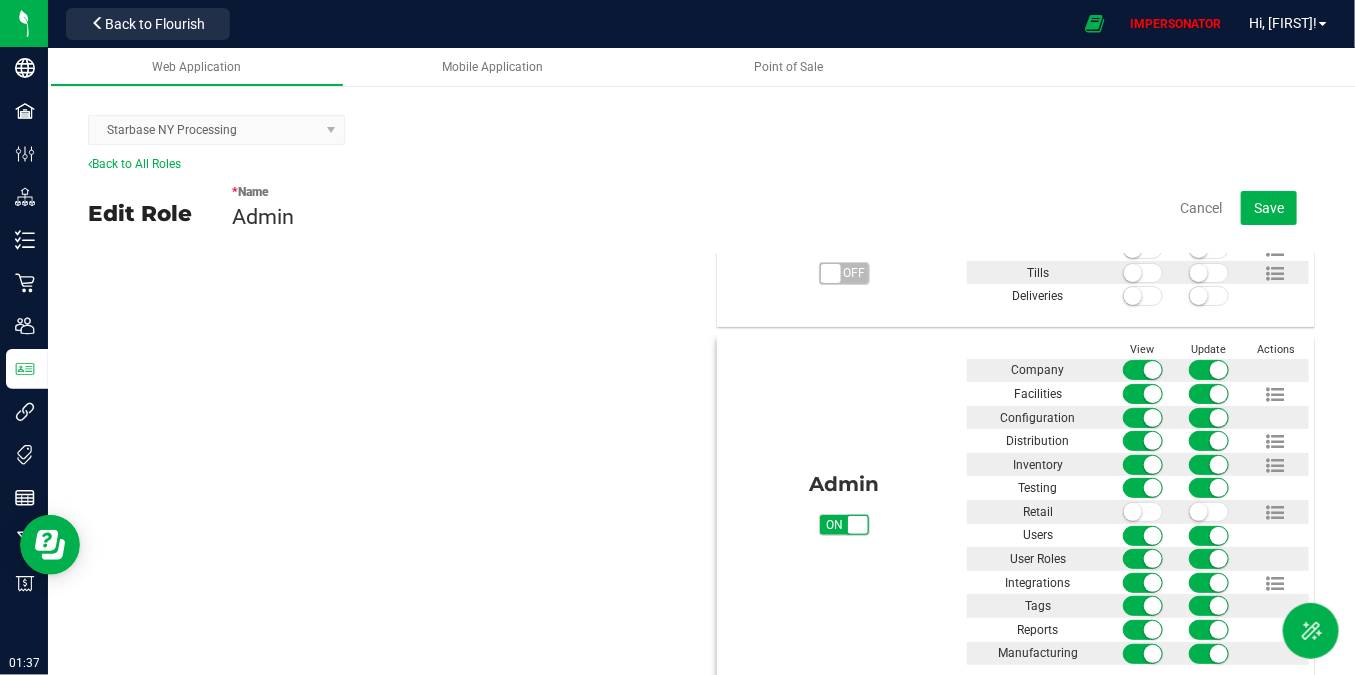 click at bounding box center (1153, 606) 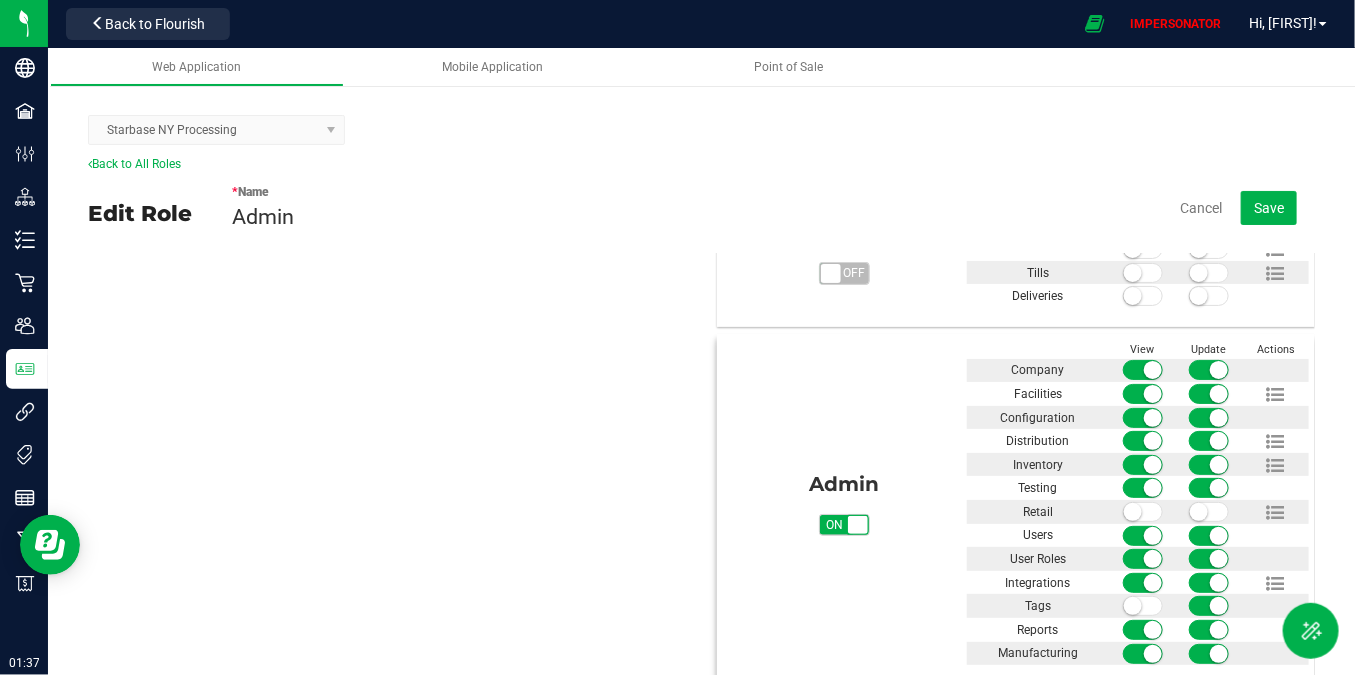 click at bounding box center [1209, 606] 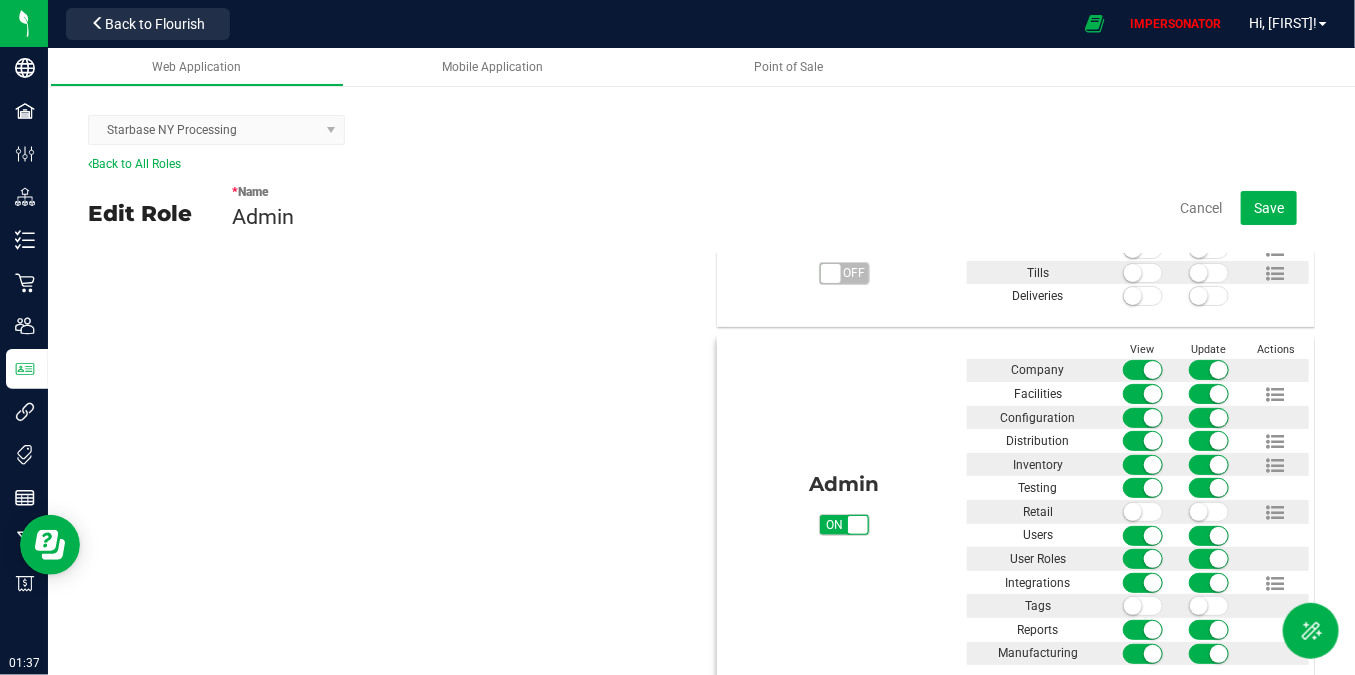 click at bounding box center (1153, 630) 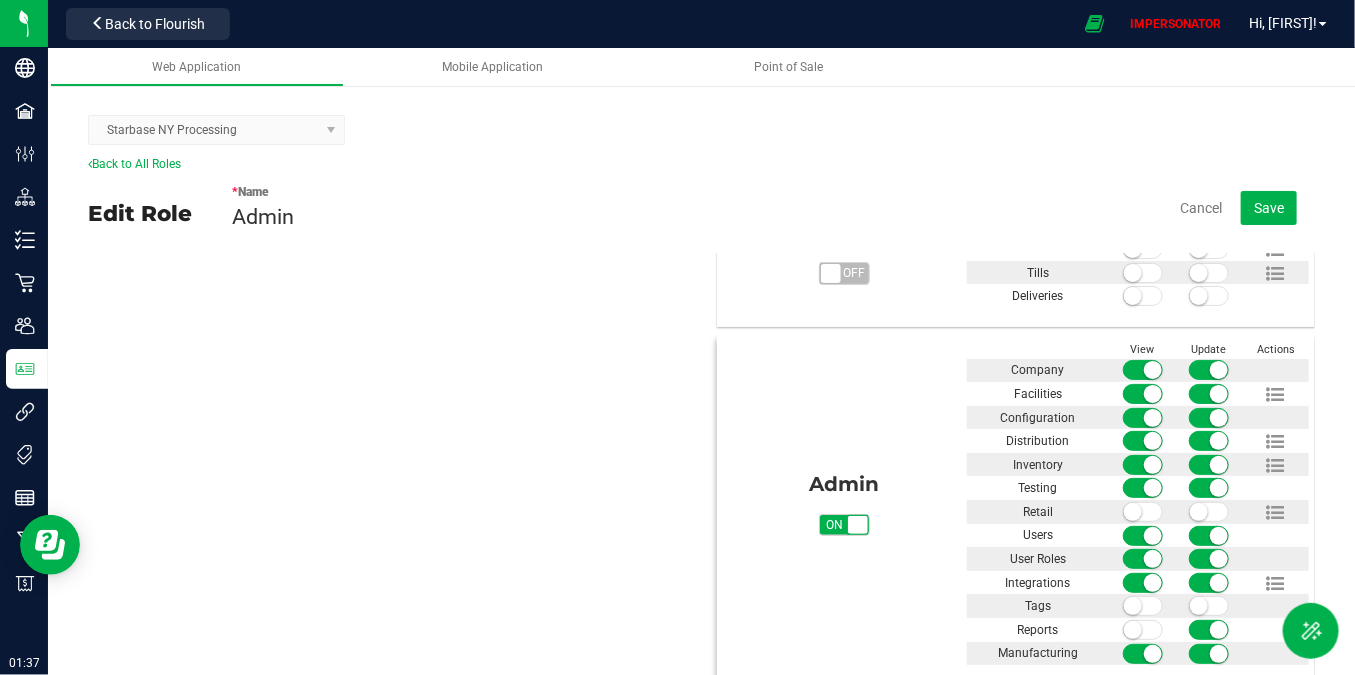 click at bounding box center [1219, 630] 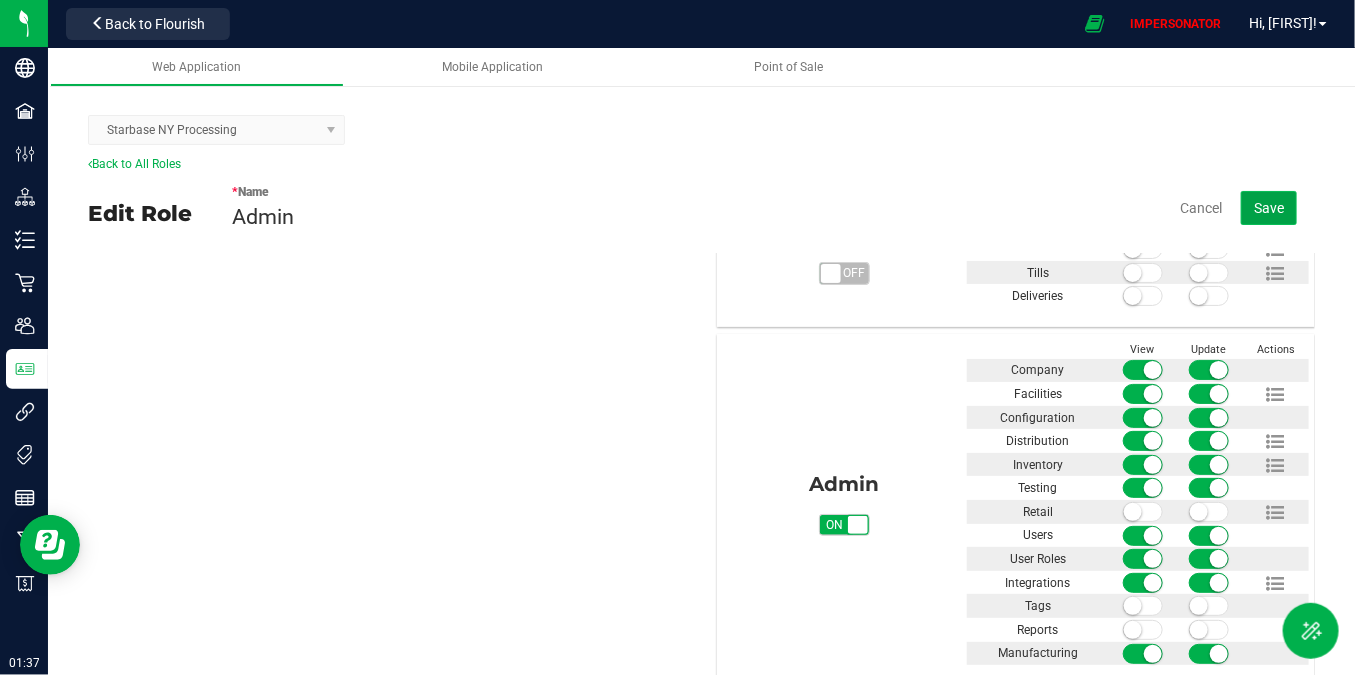 click on "Save" at bounding box center [1269, 208] 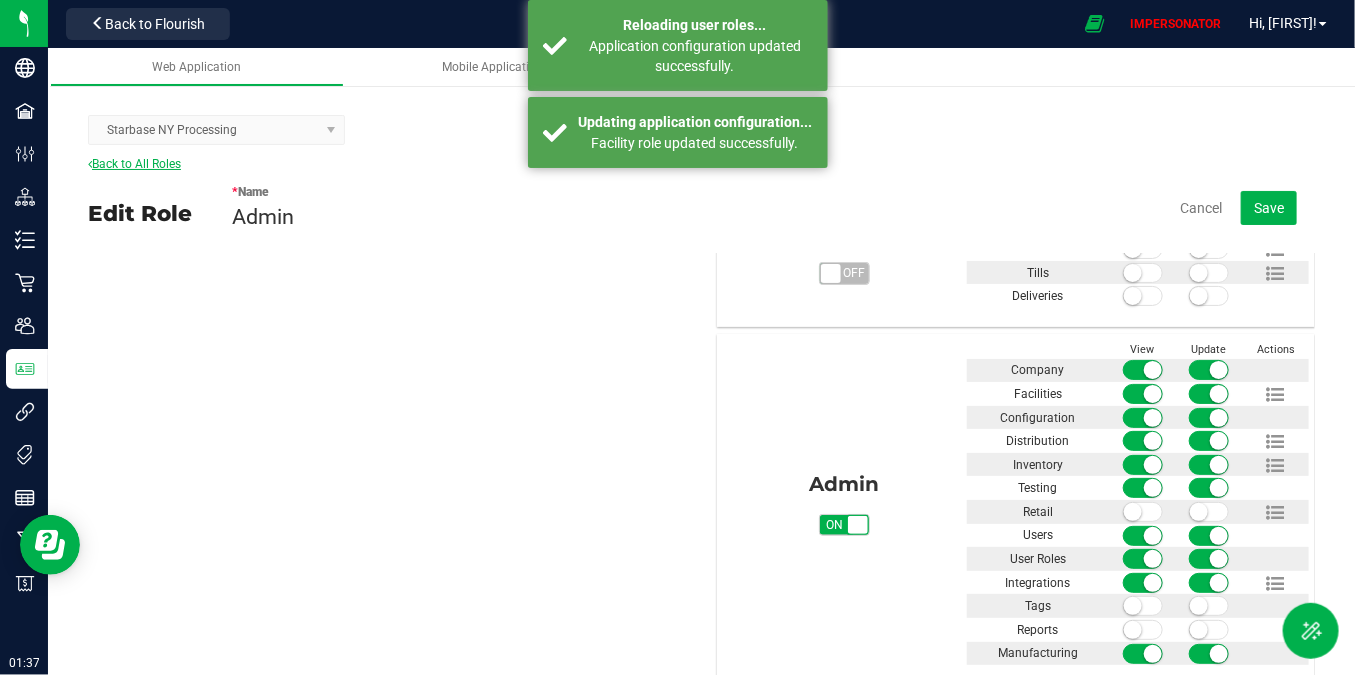 click on "Back to All Roles" at bounding box center (134, 164) 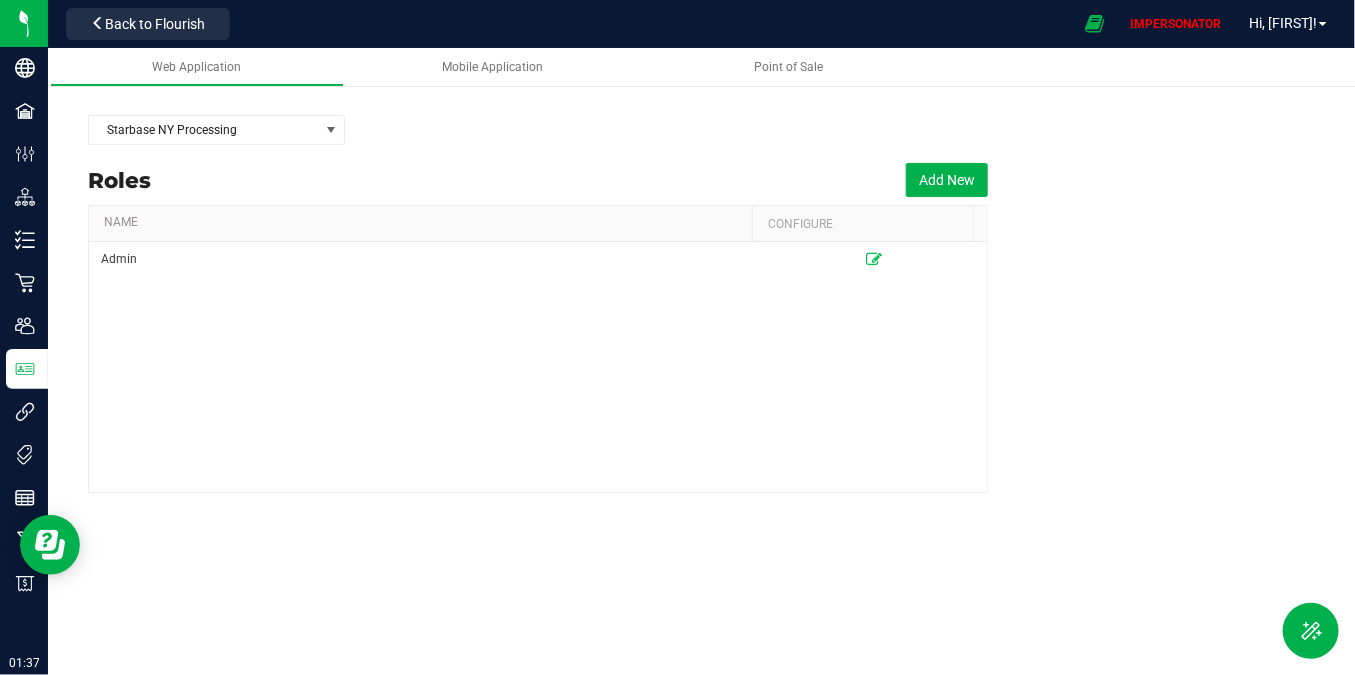 click on "Roles
Add New" at bounding box center [538, 180] 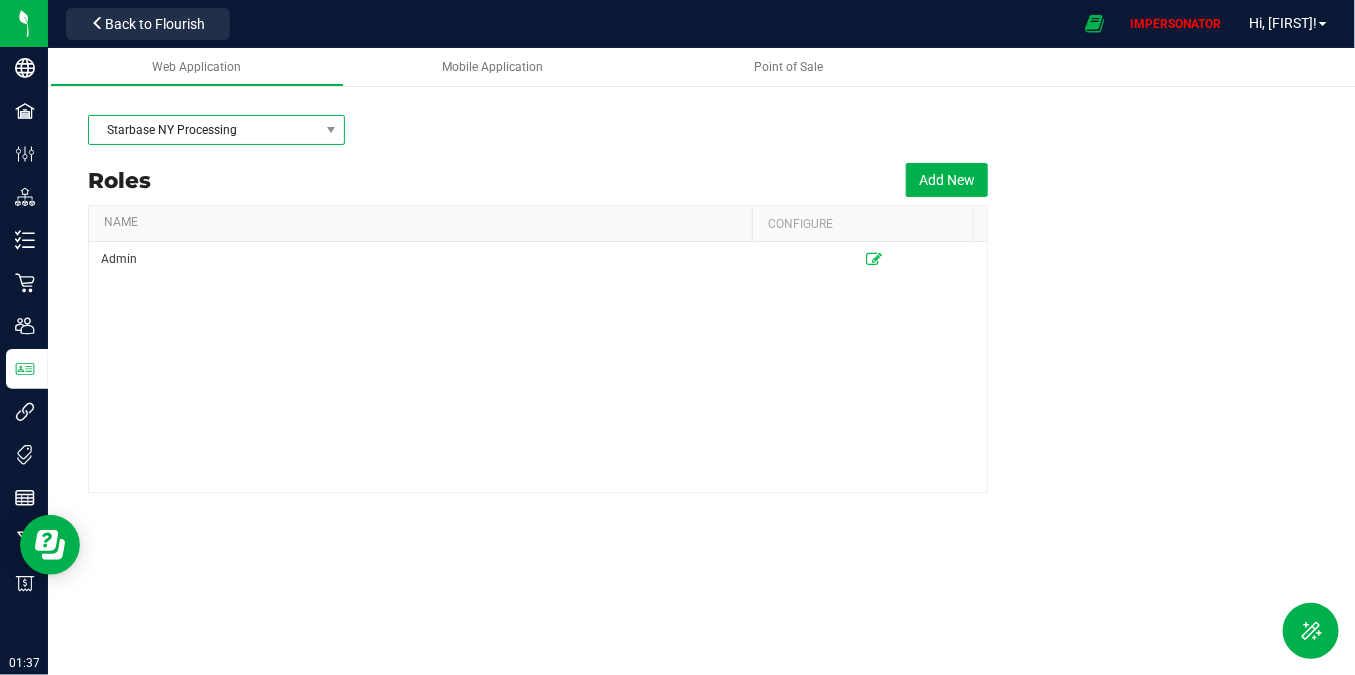 click on "Starbase NY Processing" at bounding box center [204, 130] 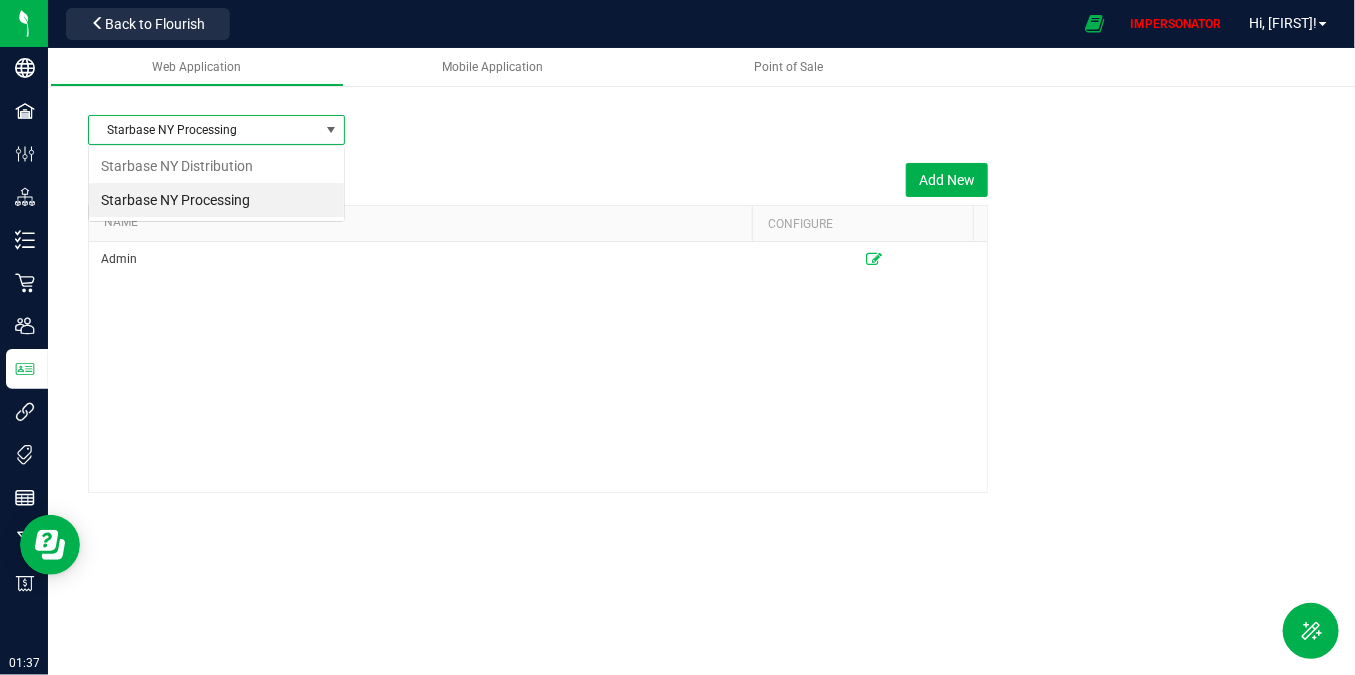 scroll, scrollTop: 99970, scrollLeft: 99743, axis: both 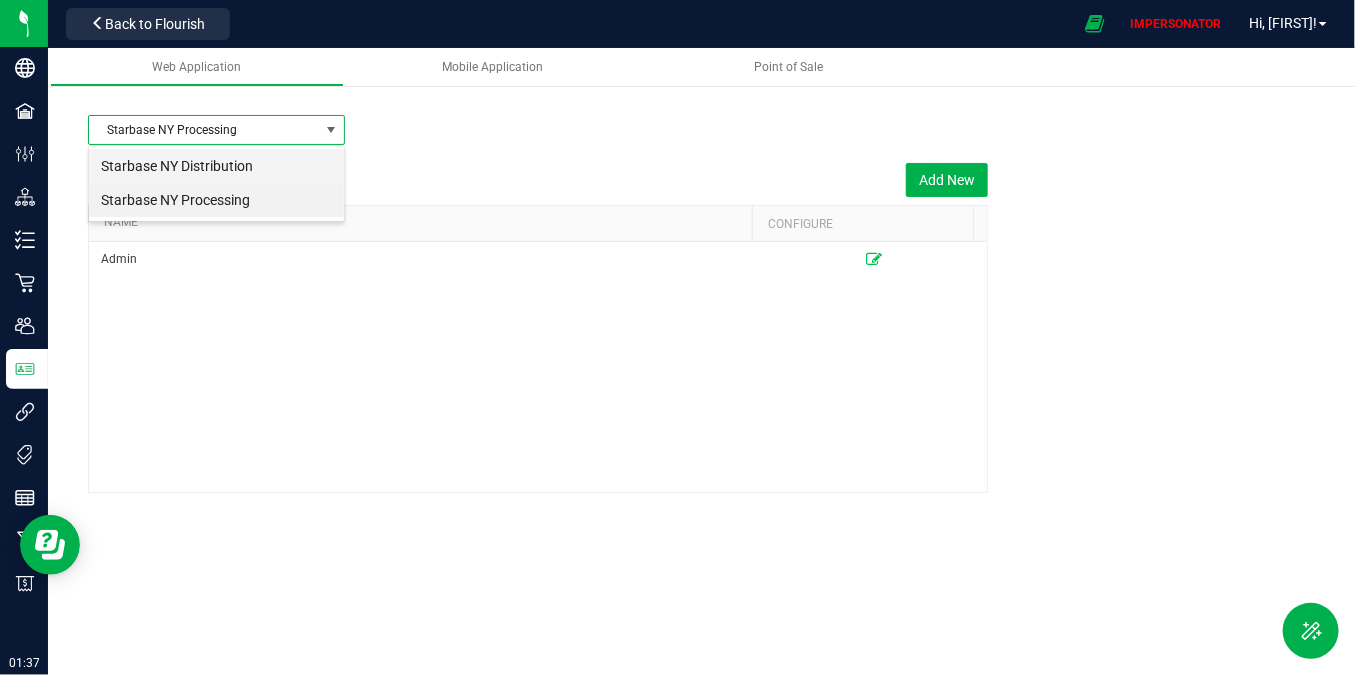 click on "Starbase NY Distribution" at bounding box center (216, 166) 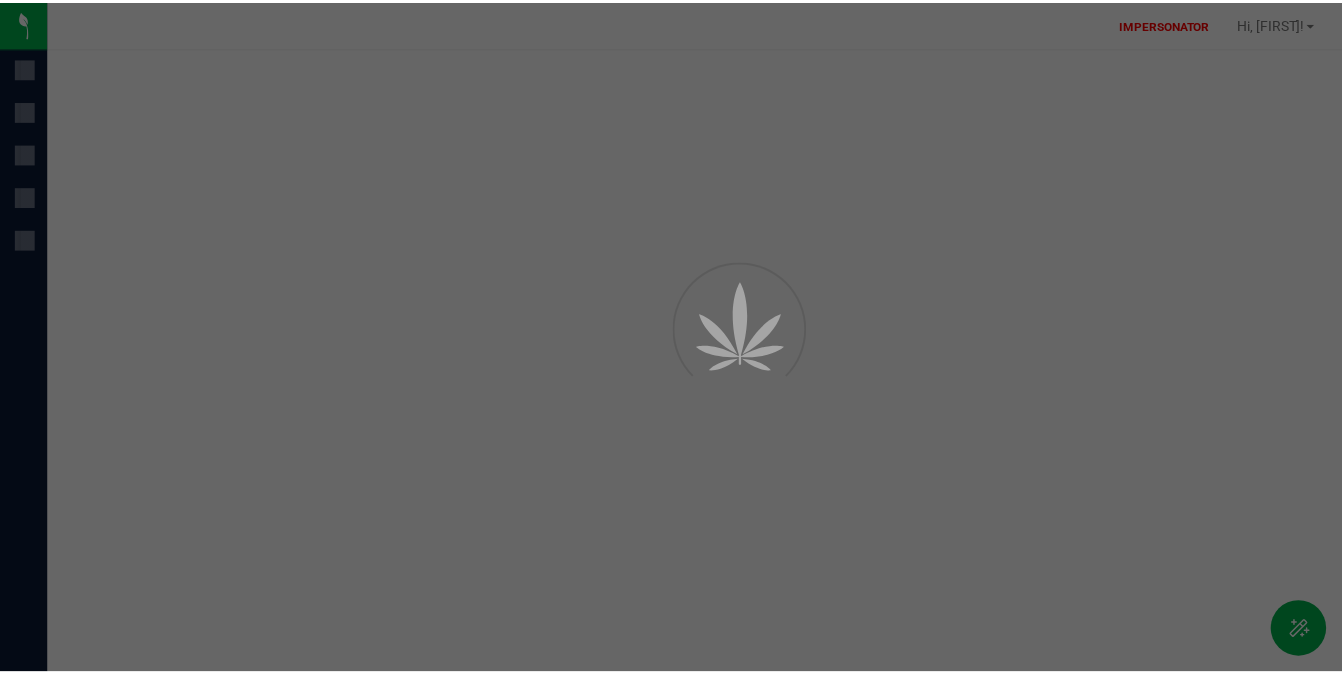 scroll, scrollTop: 0, scrollLeft: 0, axis: both 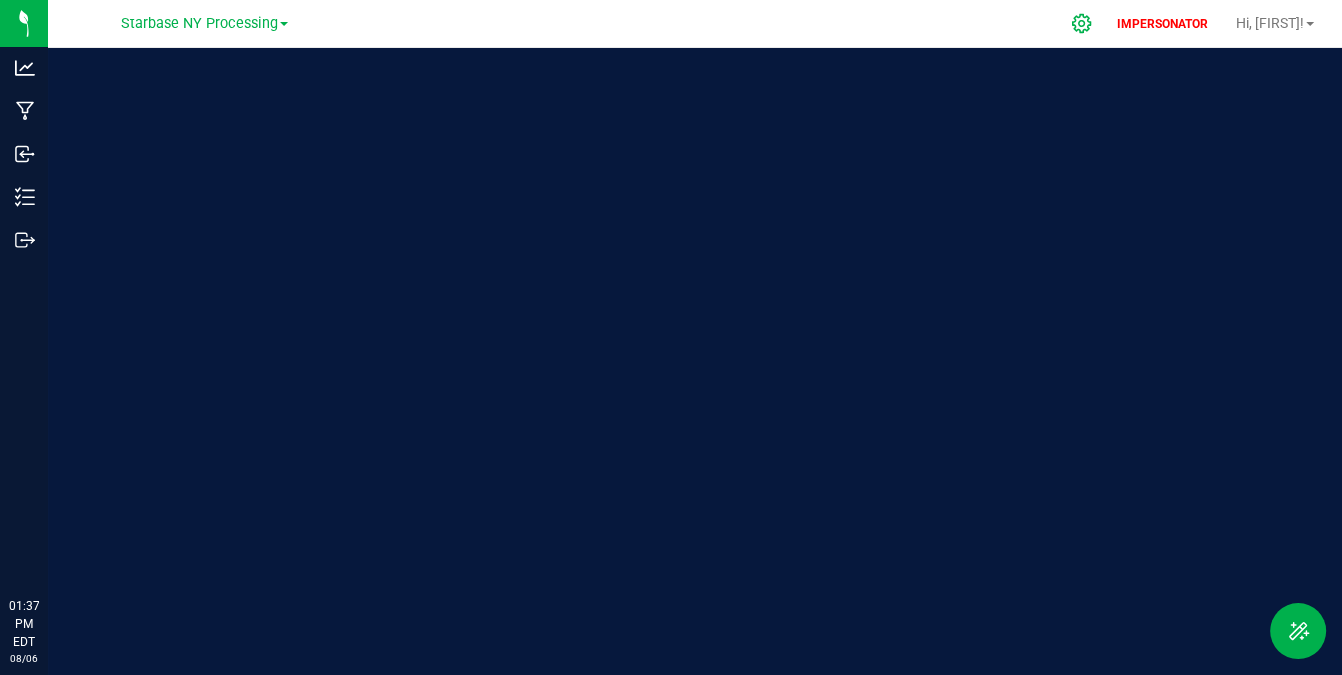 click 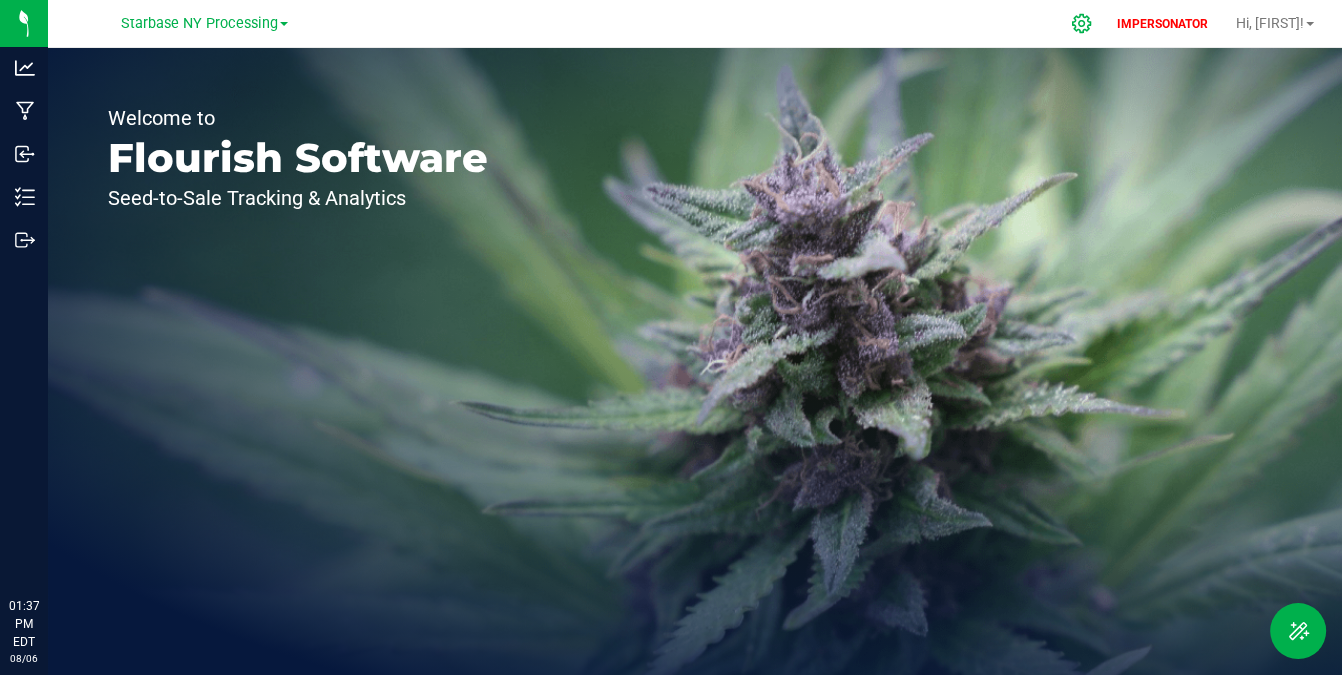 scroll, scrollTop: 0, scrollLeft: 0, axis: both 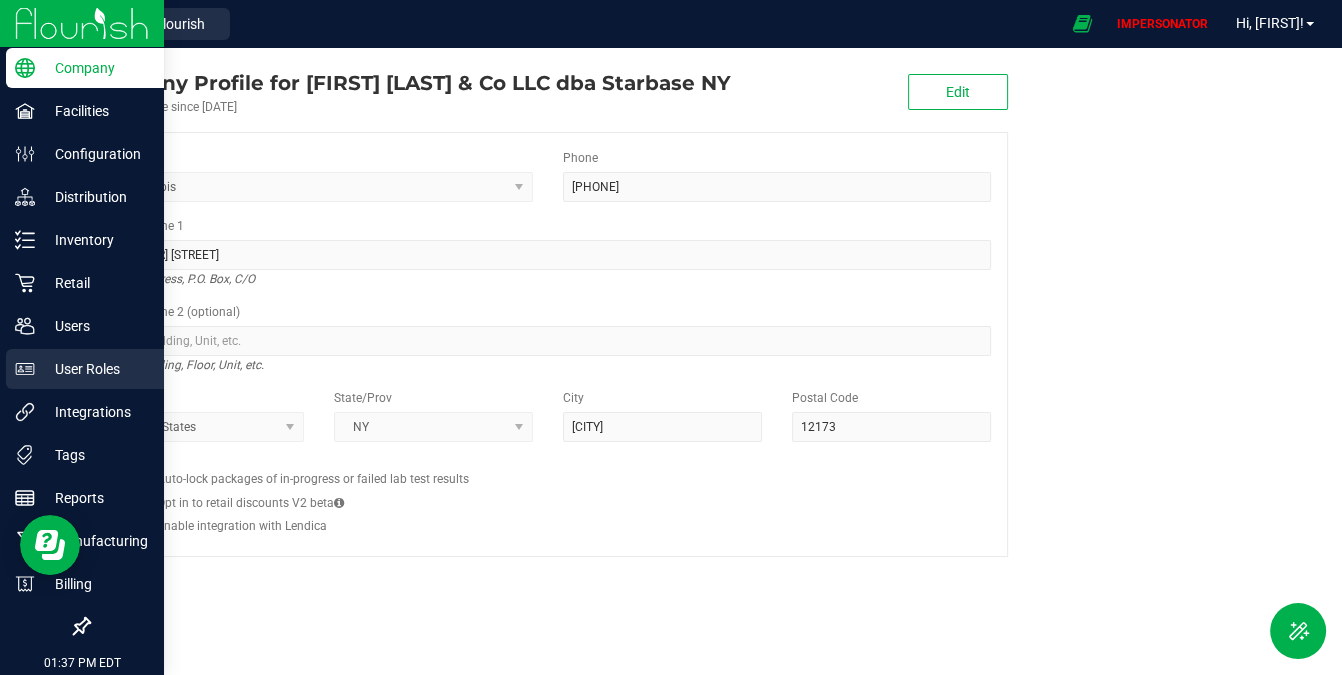 click on "User Roles" at bounding box center (95, 369) 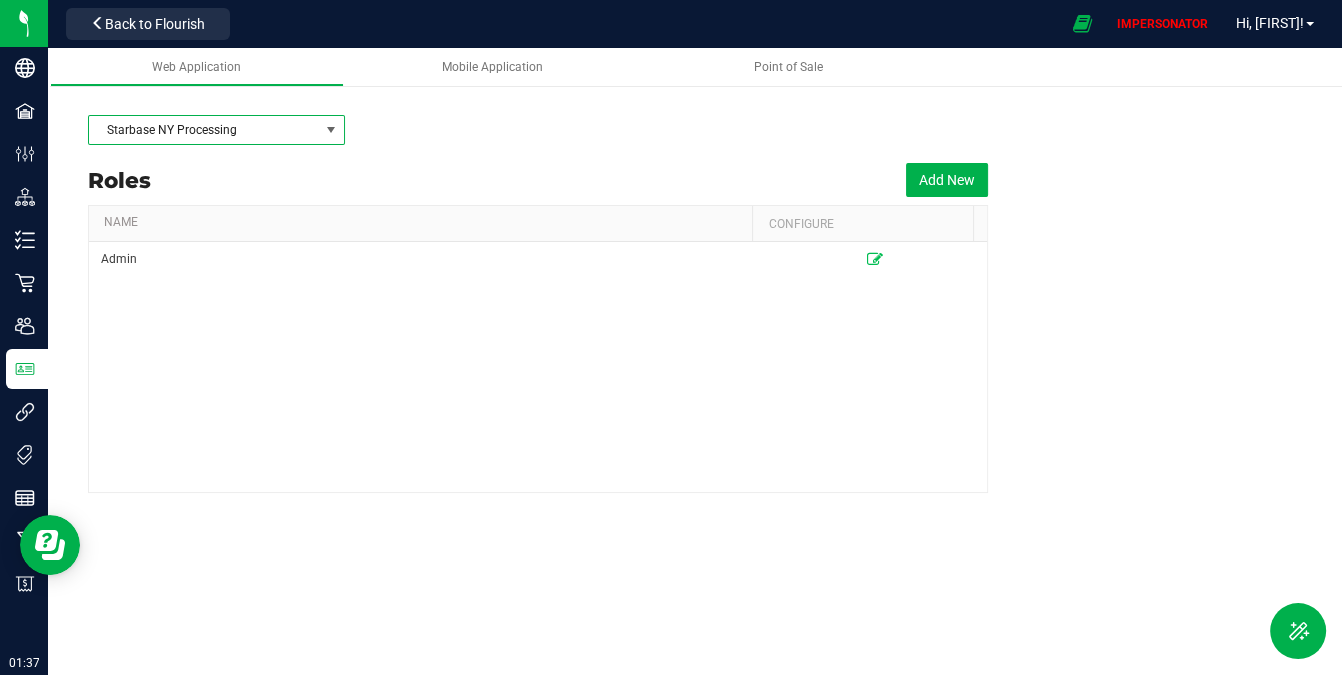 click on "Starbase NY Processing" at bounding box center (204, 130) 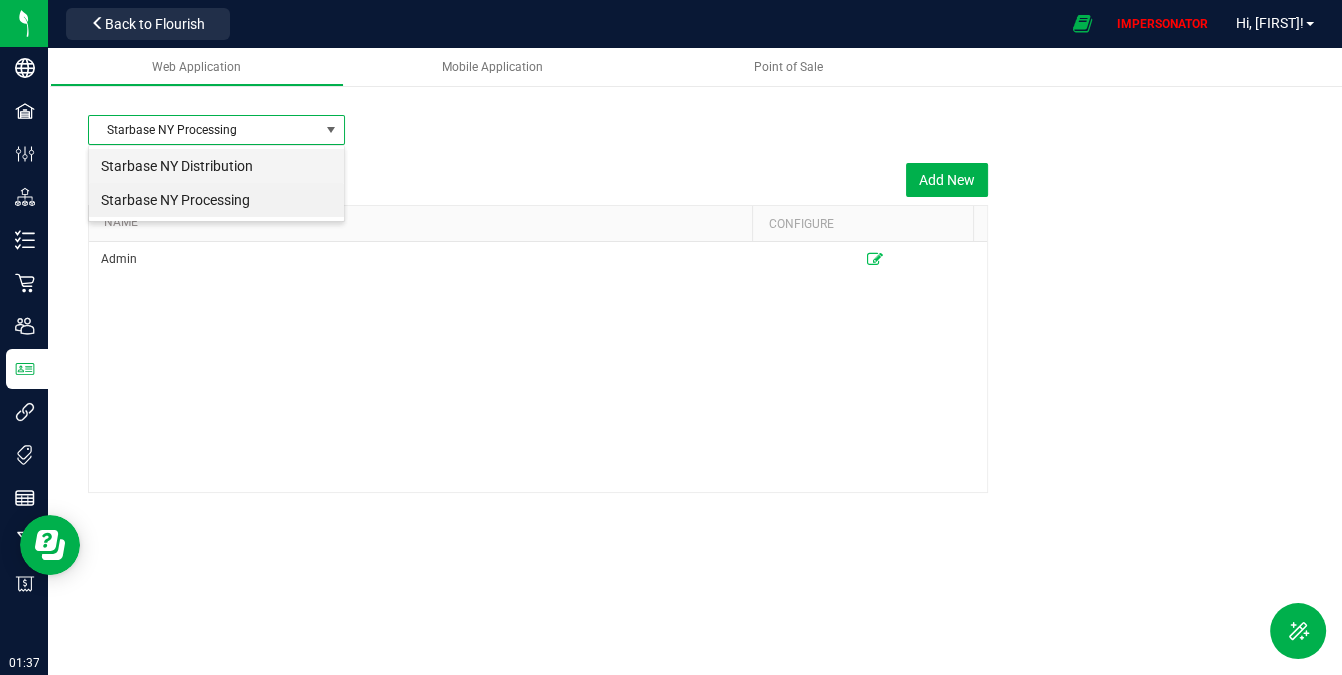 scroll, scrollTop: 99970, scrollLeft: 99743, axis: both 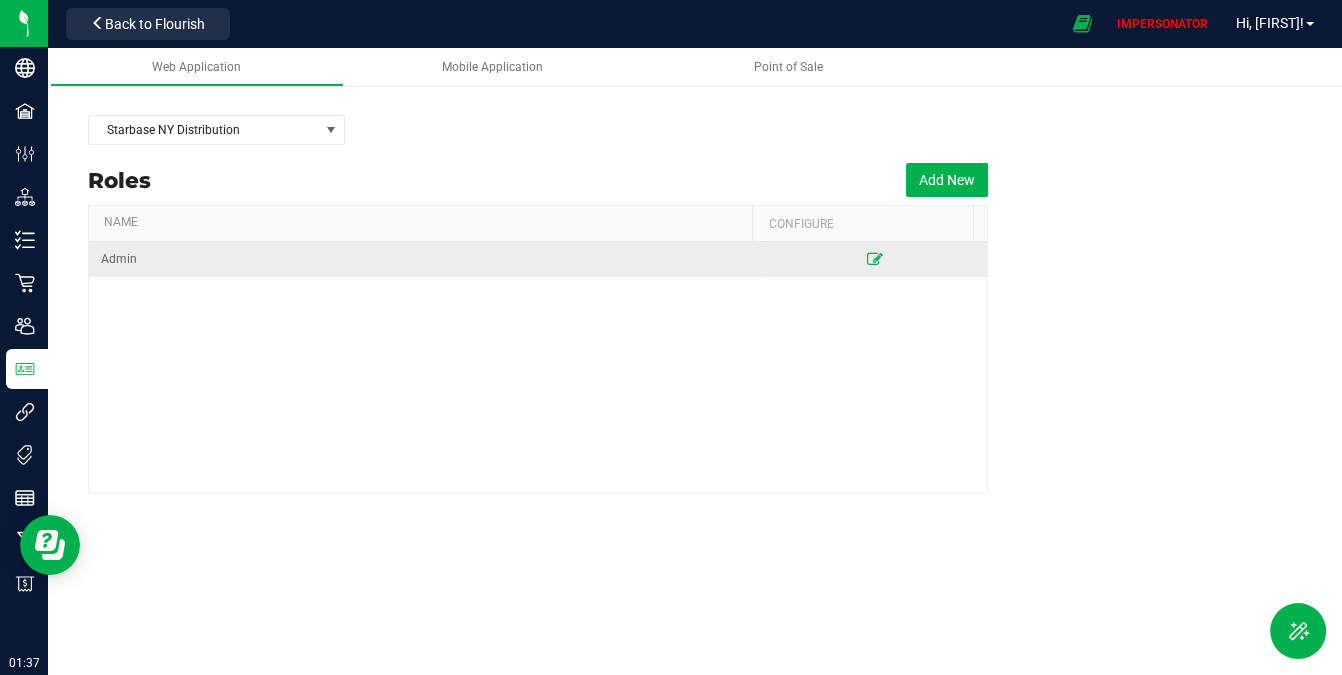 click at bounding box center [875, 259] 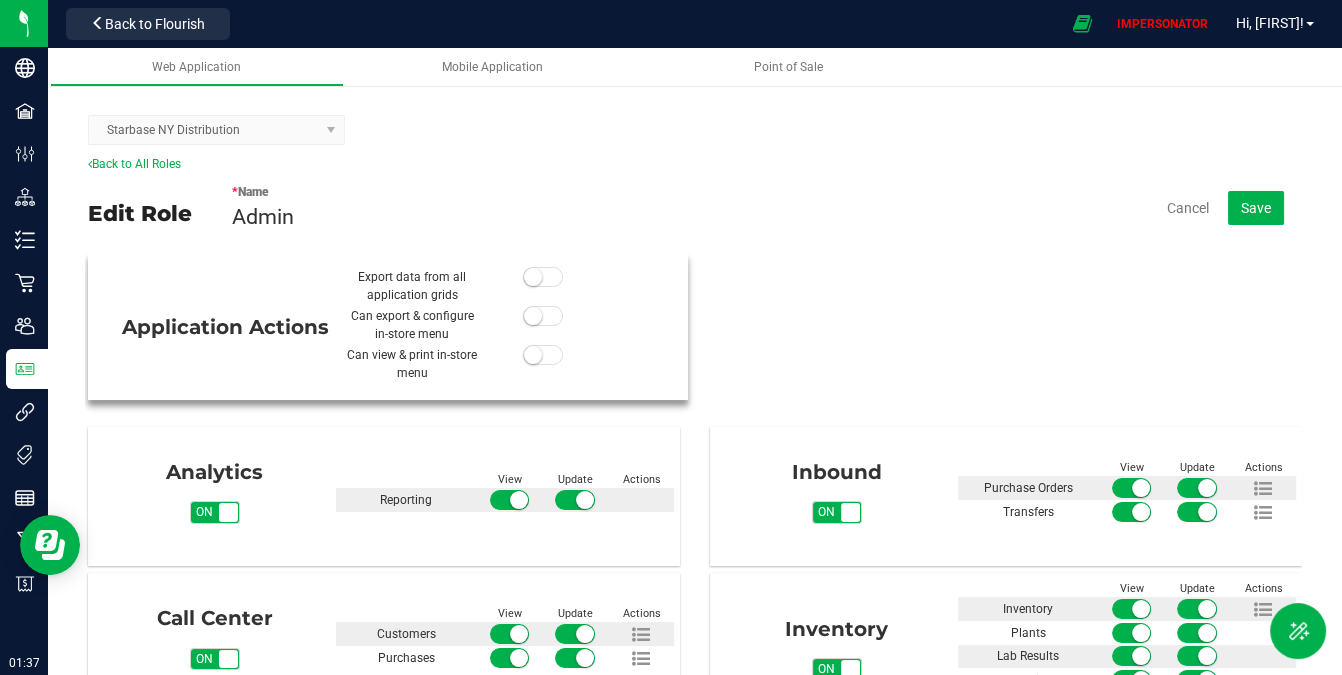 click at bounding box center [543, 277] 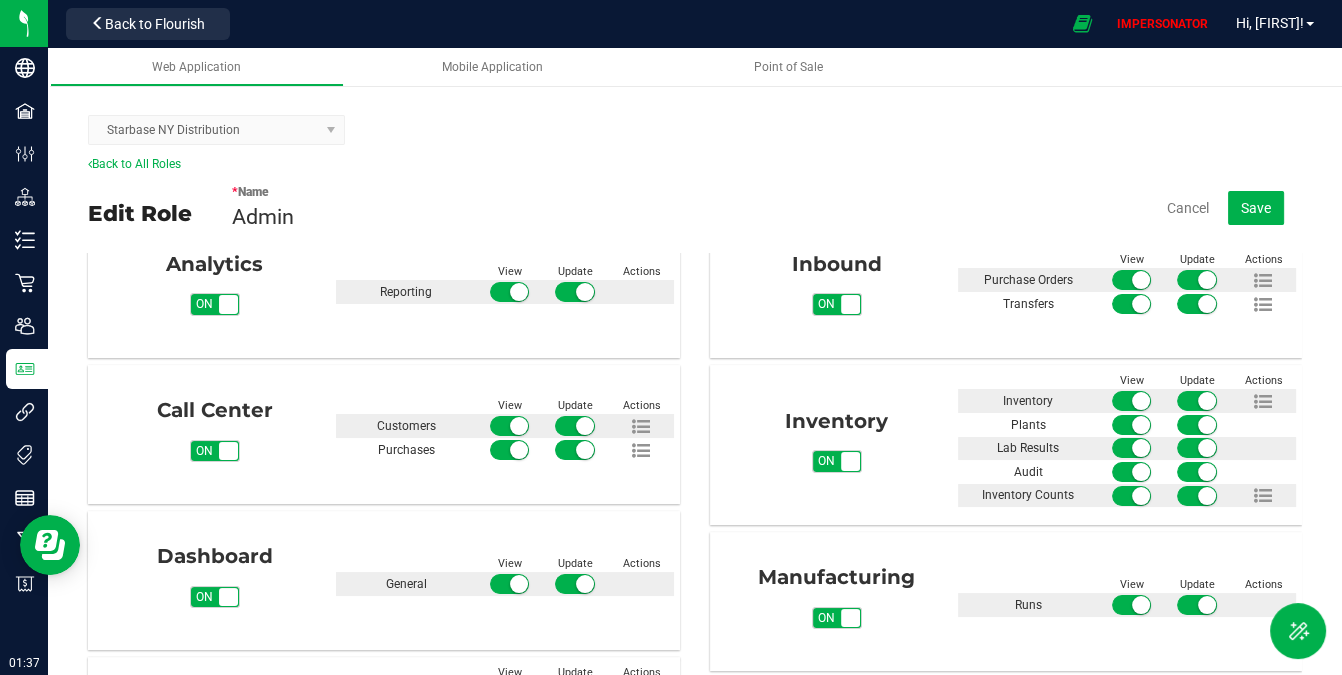 scroll, scrollTop: 238, scrollLeft: 0, axis: vertical 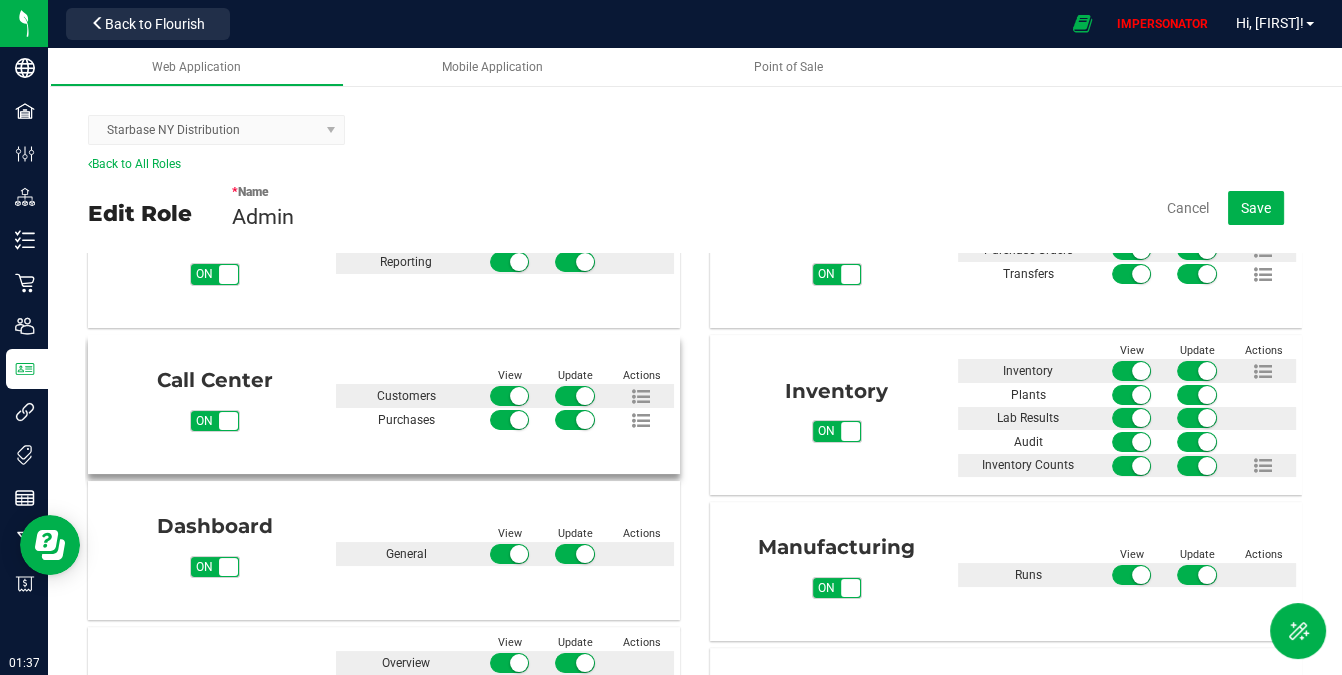 click on "on  	                 off" at bounding box center (228, 421) 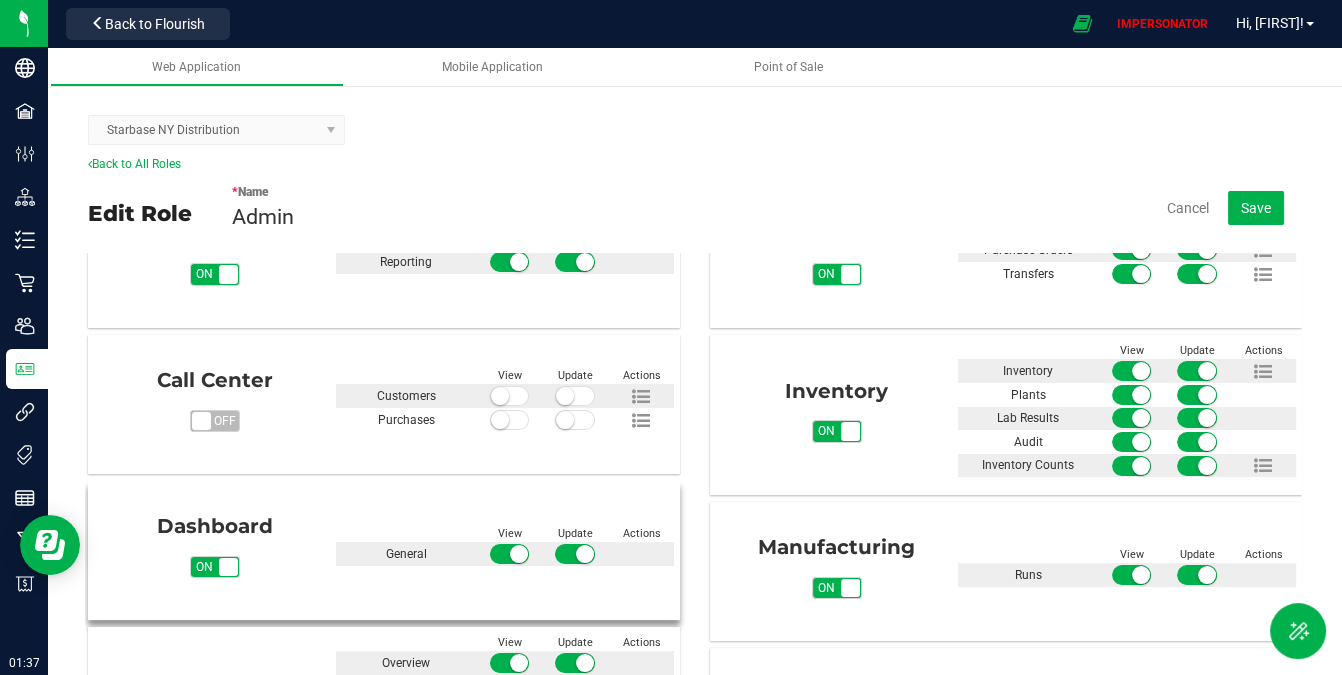 click on "on  	                 off" at bounding box center [228, 567] 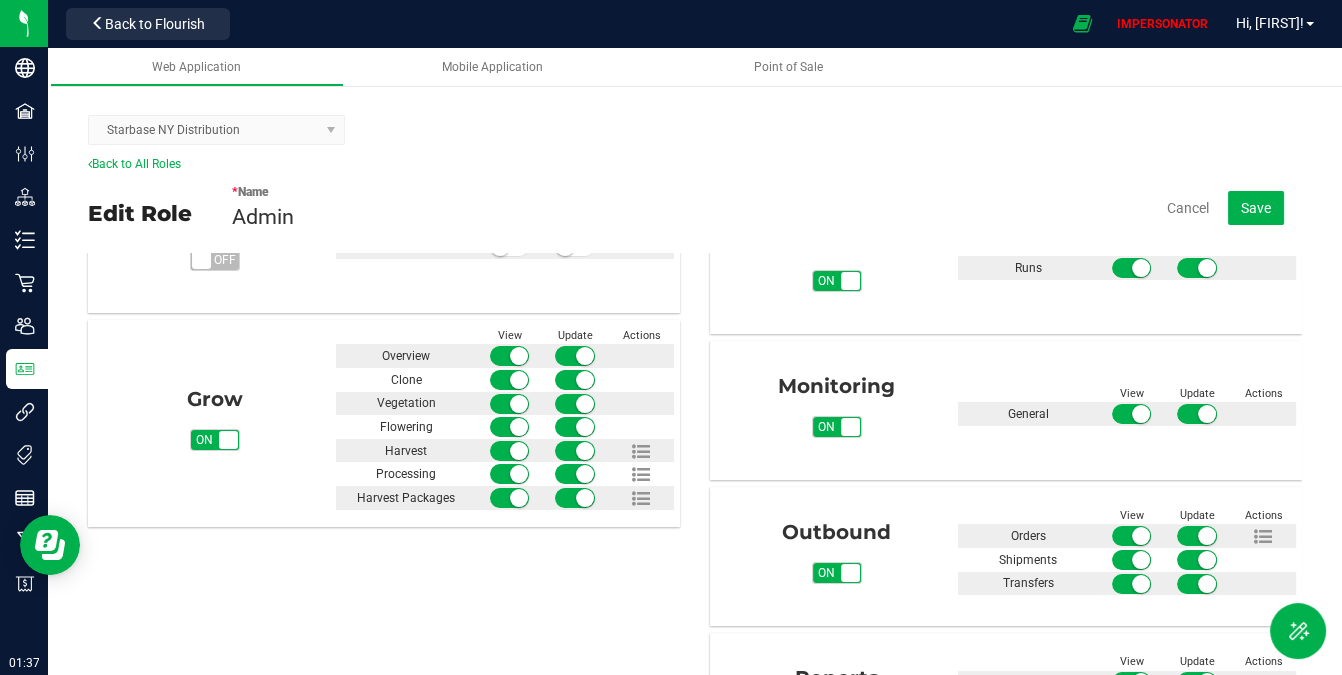 scroll, scrollTop: 542, scrollLeft: 0, axis: vertical 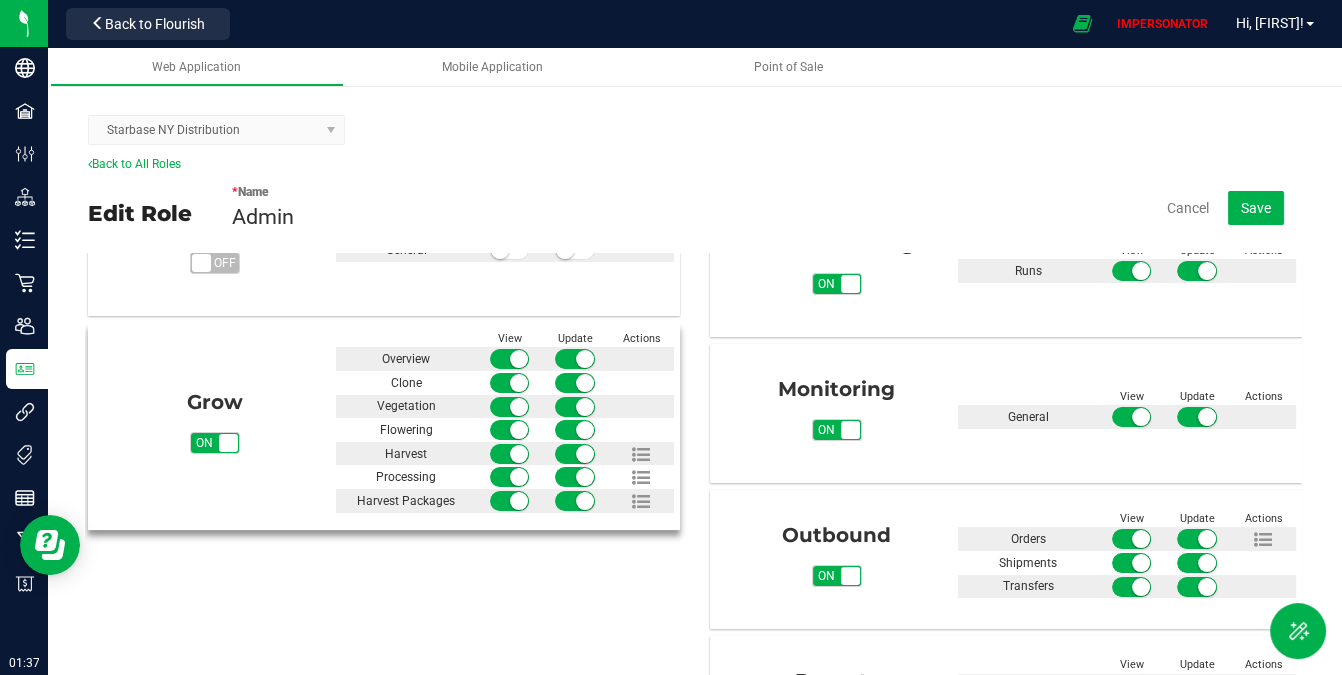 click on "on" at bounding box center (204, 443) 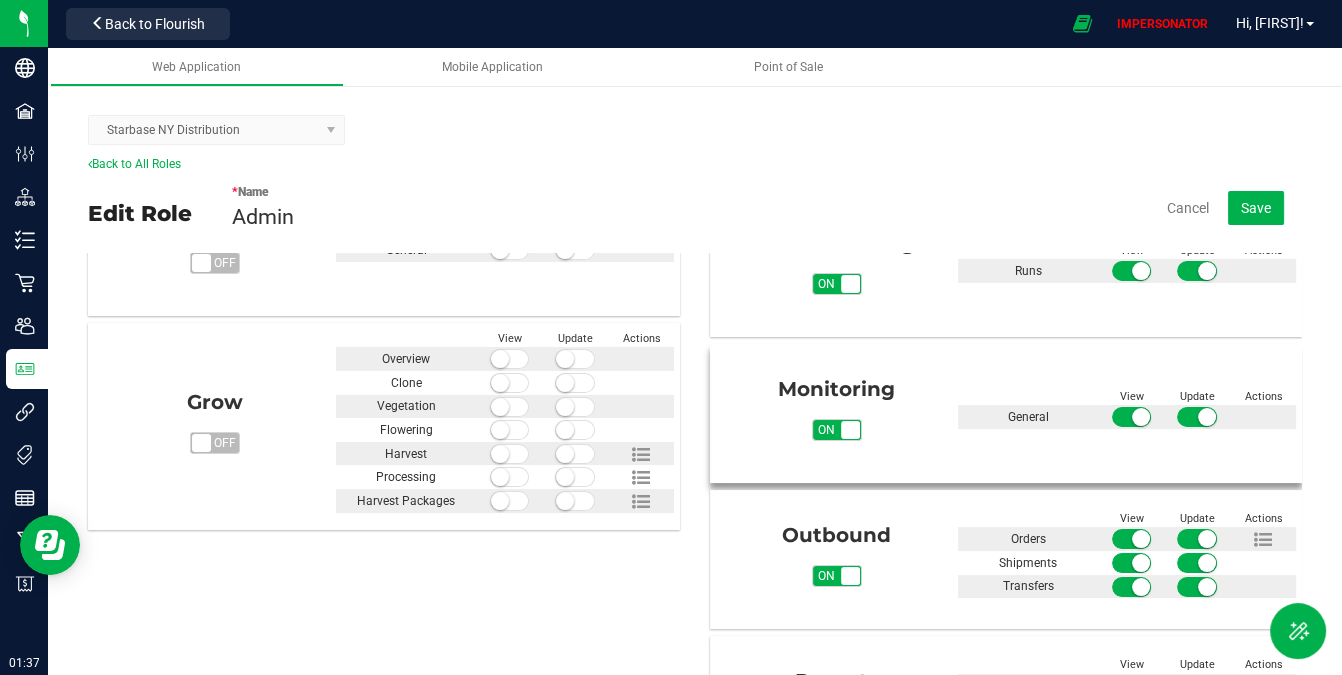 click on "on  	                 off" at bounding box center (850, 430) 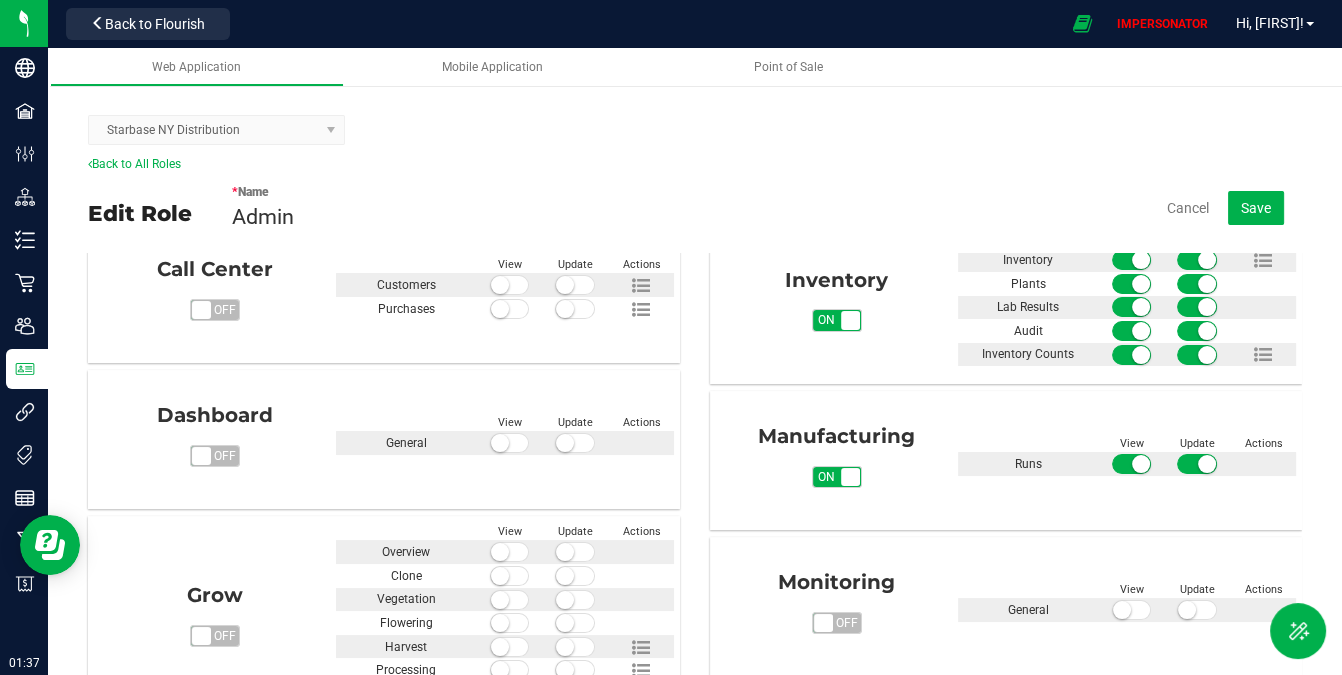 scroll, scrollTop: 350, scrollLeft: 0, axis: vertical 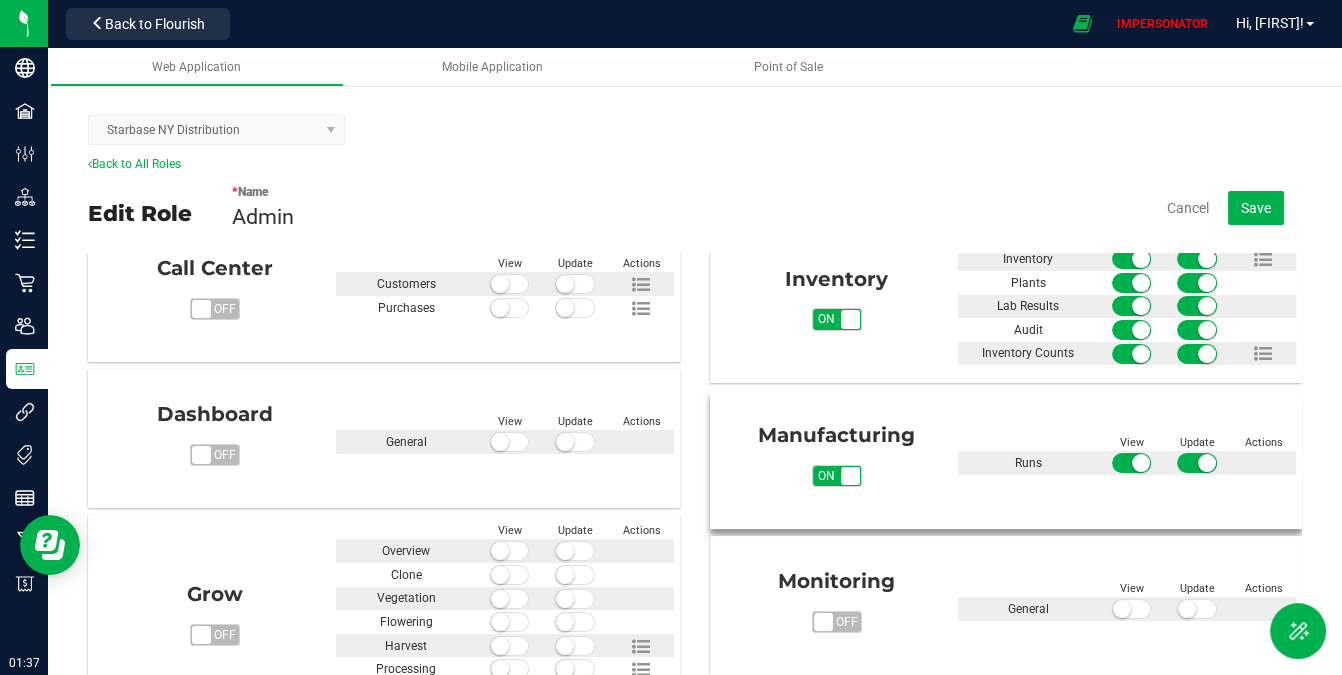 click on "on  	                 off" at bounding box center (850, 476) 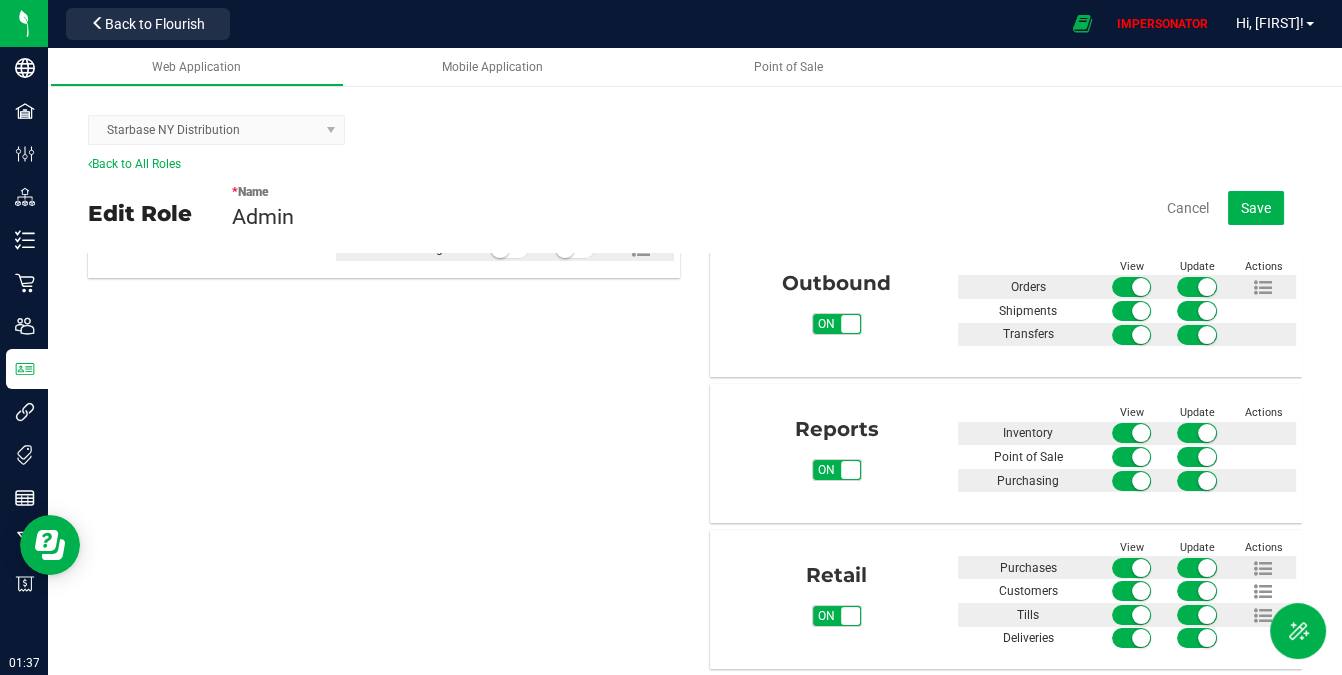 scroll, scrollTop: 792, scrollLeft: 0, axis: vertical 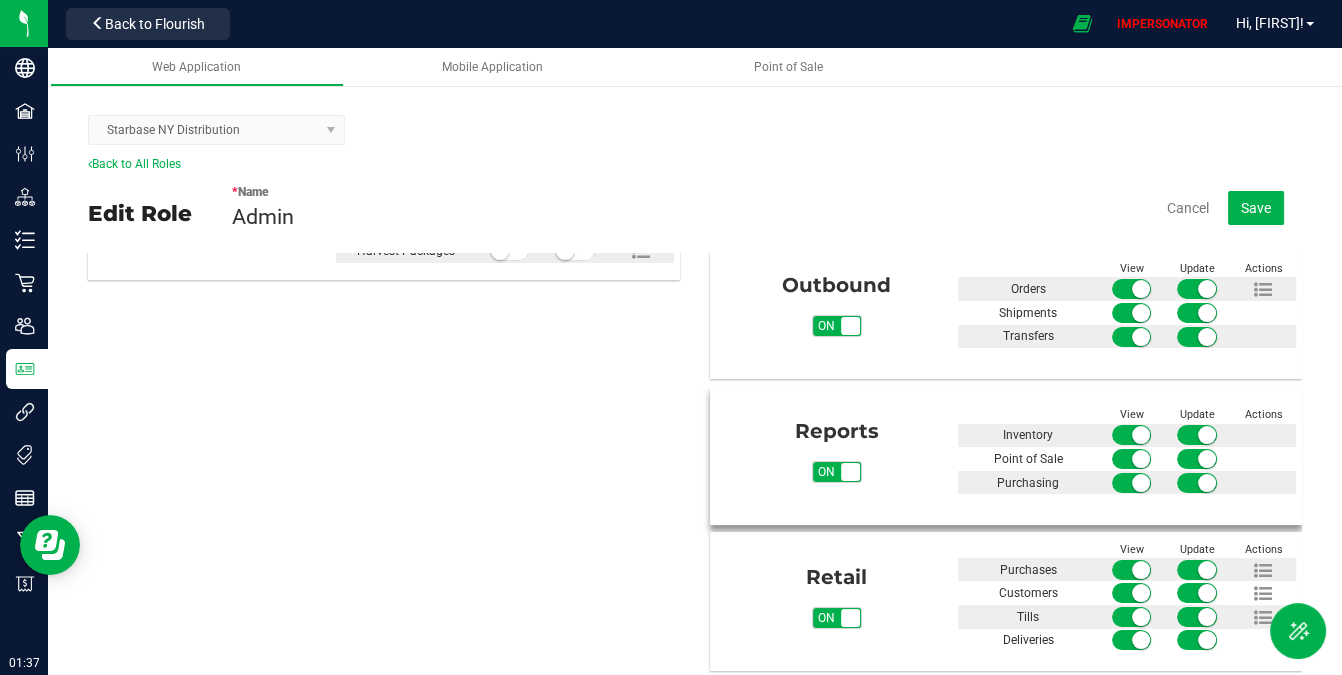 click on "on" at bounding box center [826, 472] 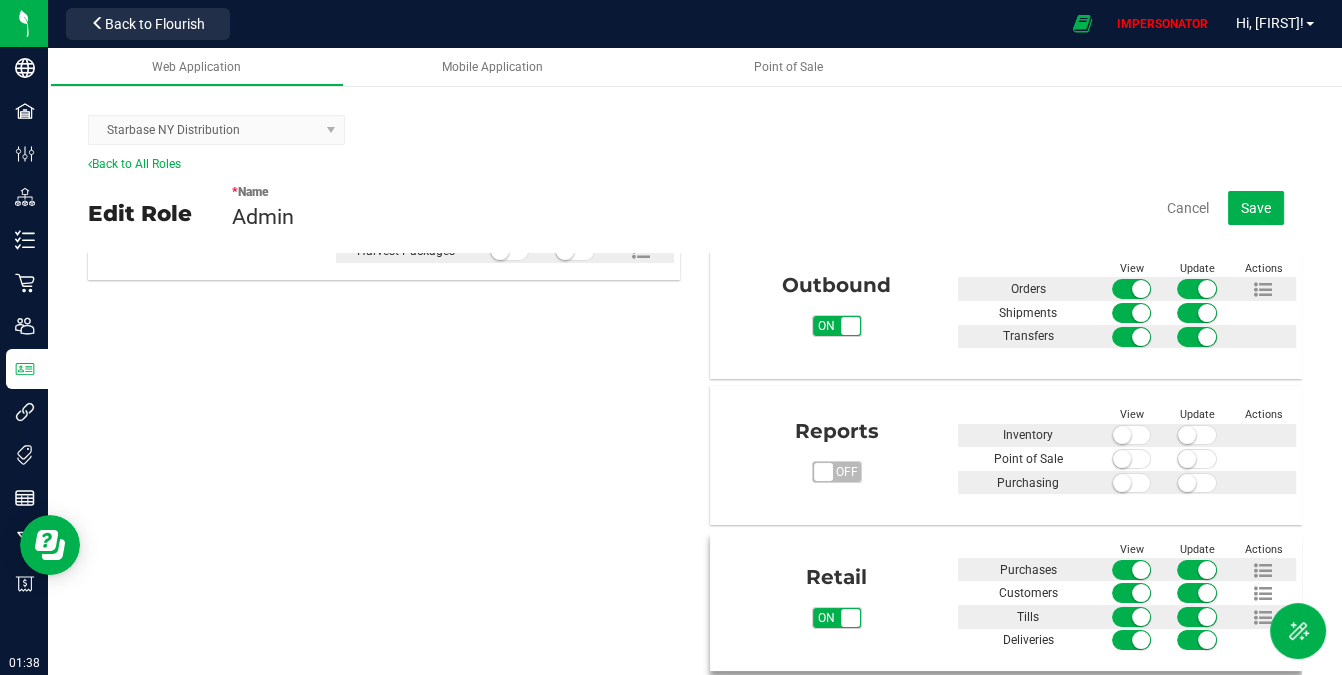 click on "on  	                 off" at bounding box center [850, 618] 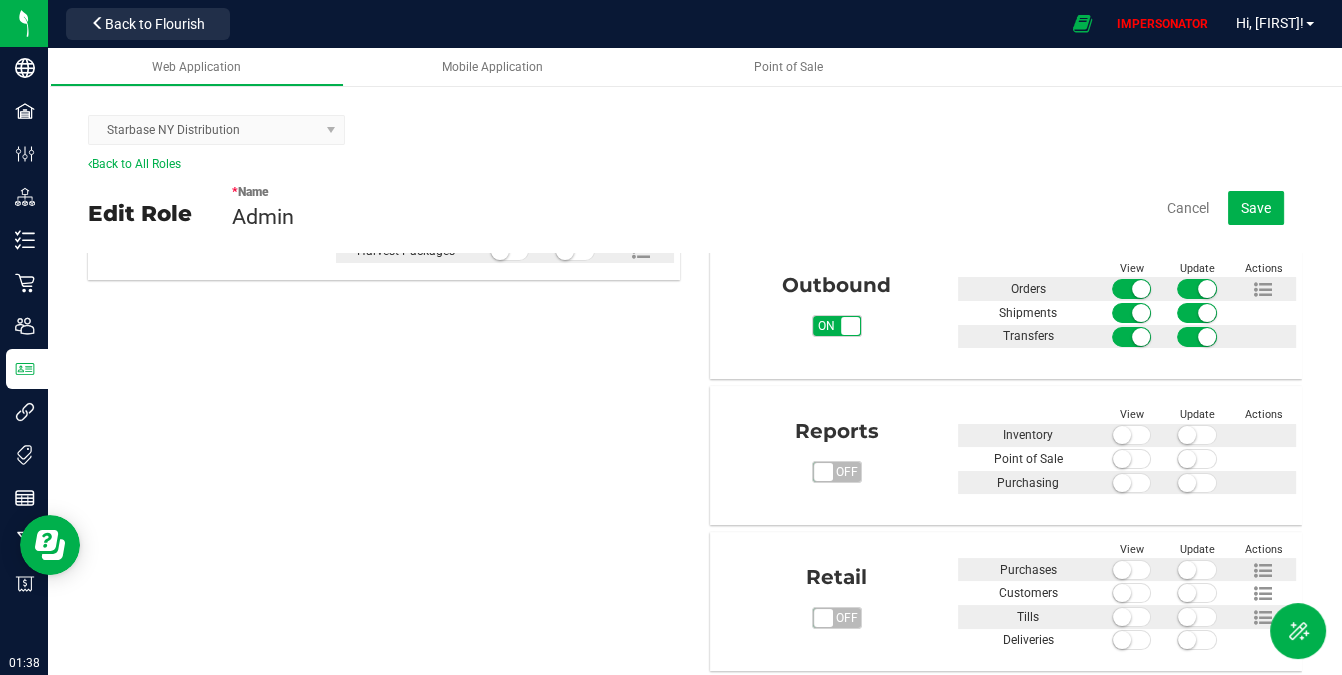 scroll, scrollTop: 1135, scrollLeft: 0, axis: vertical 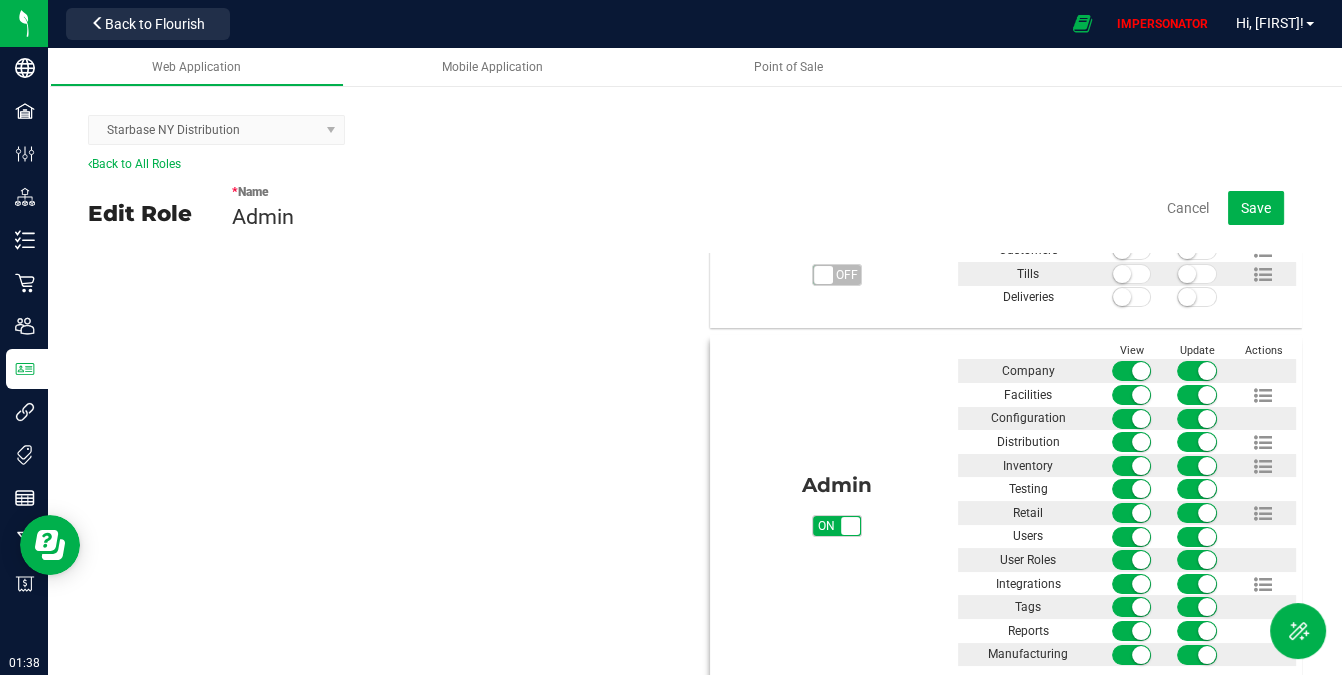 click at bounding box center [1132, 513] 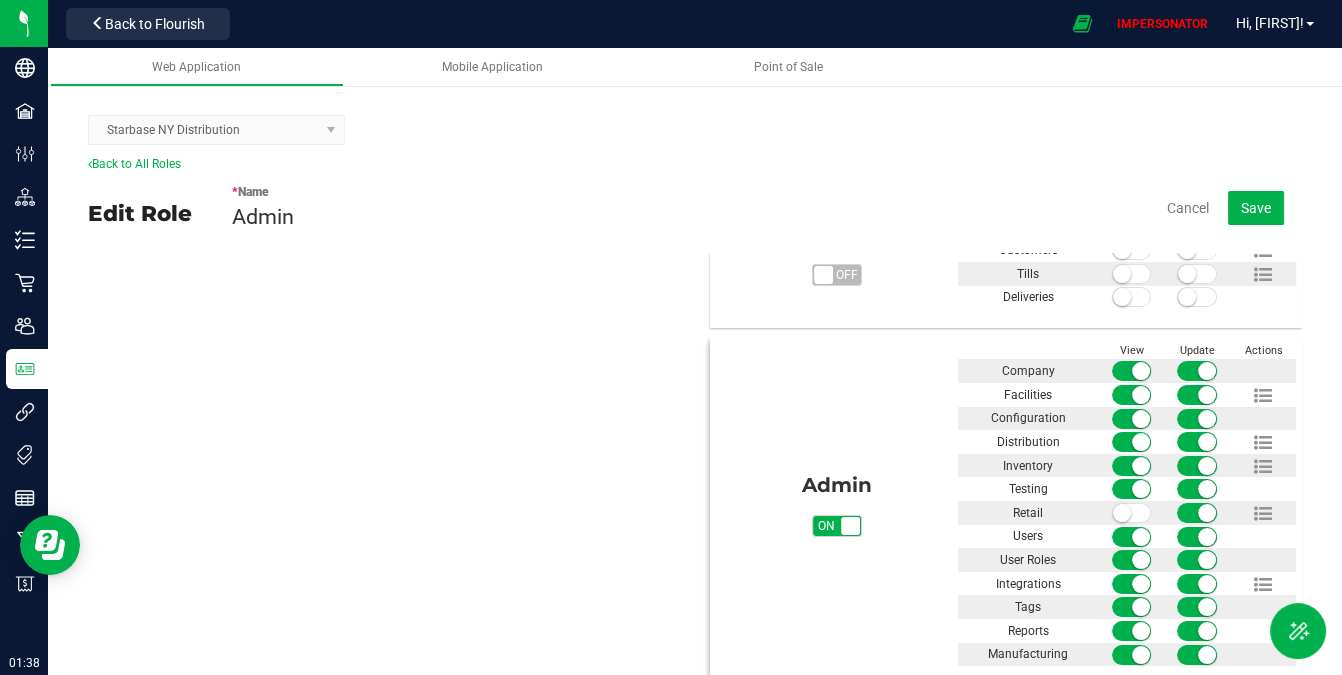 click at bounding box center (1197, 513) 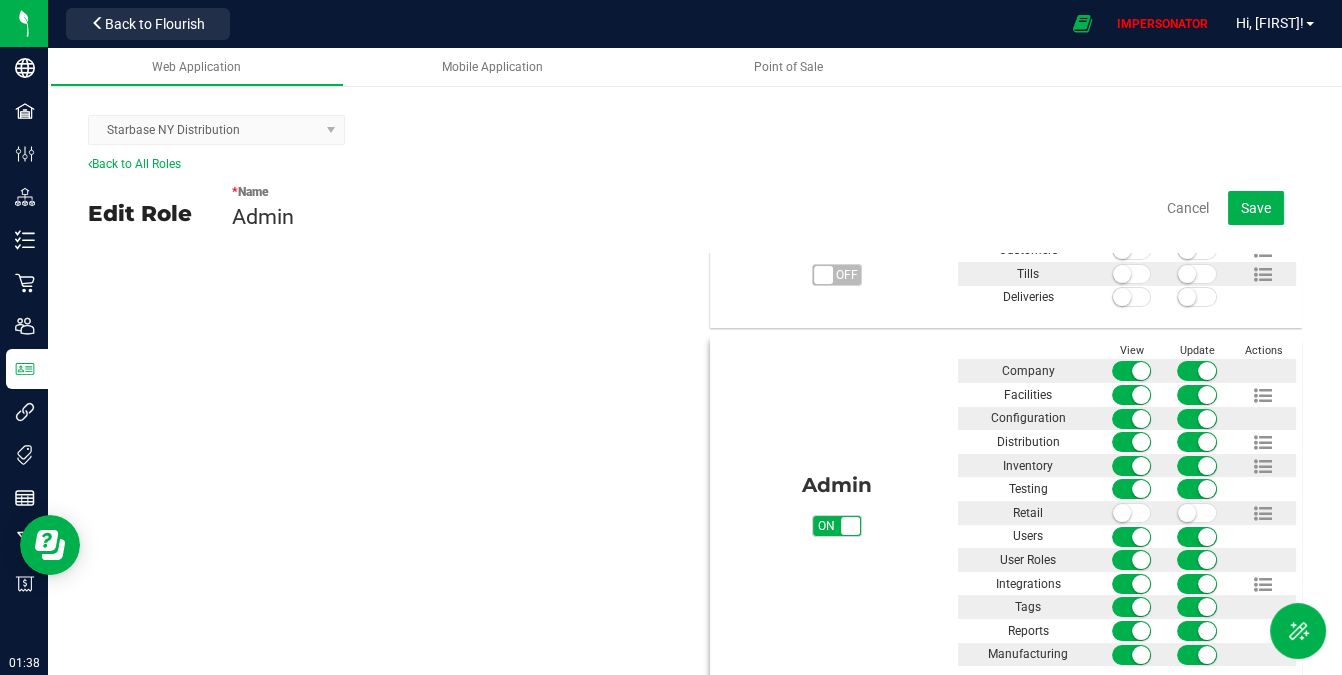 click at bounding box center (1141, 607) 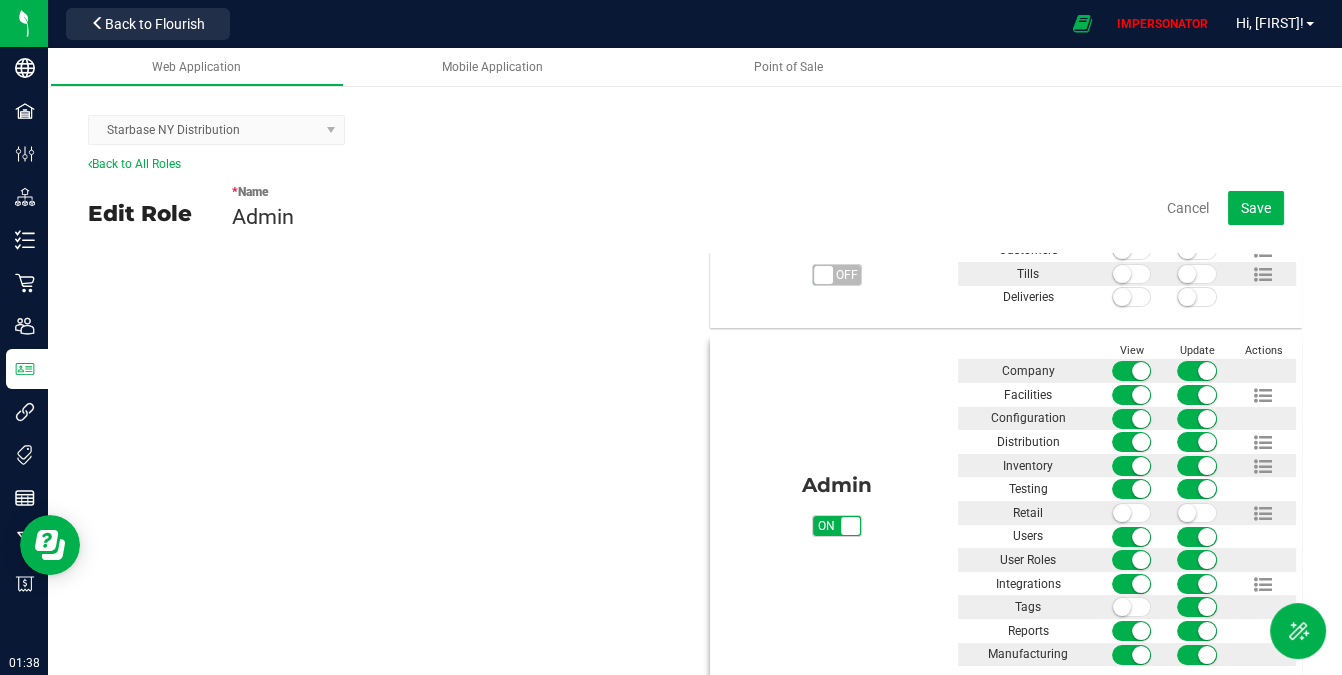 click at bounding box center (1207, 607) 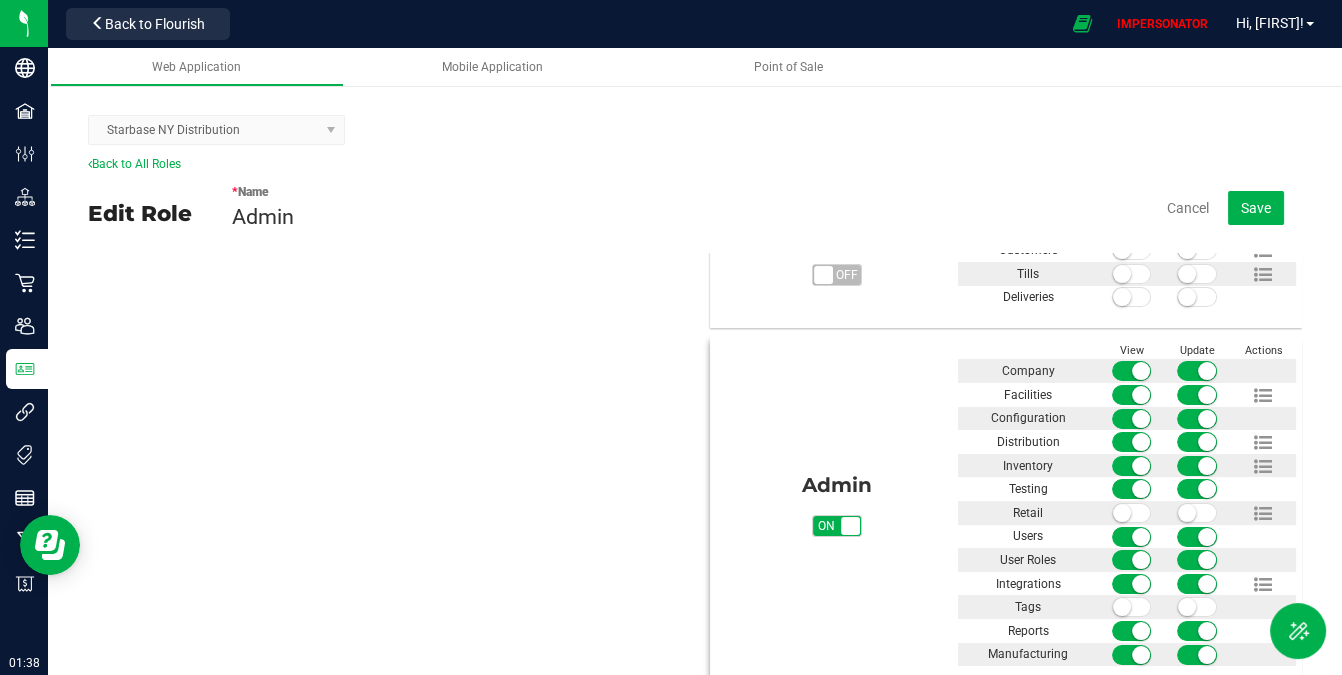 click at bounding box center (1132, 631) 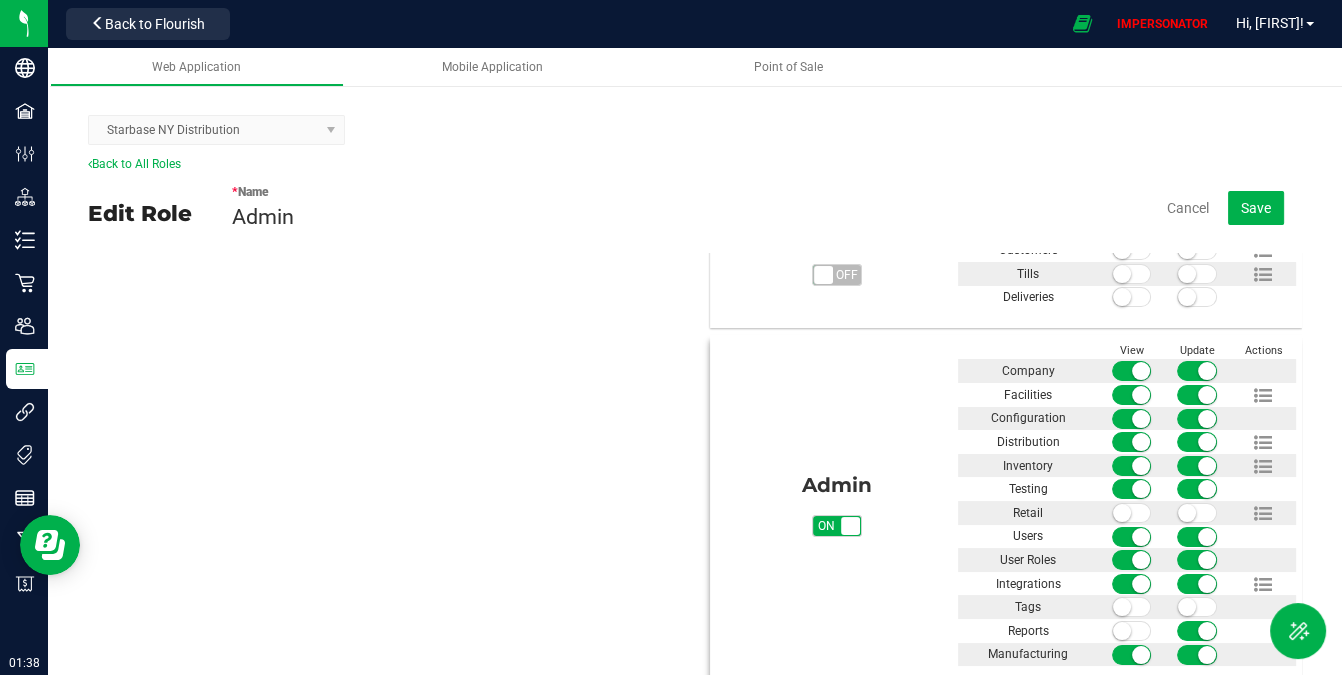click at bounding box center [1197, 631] 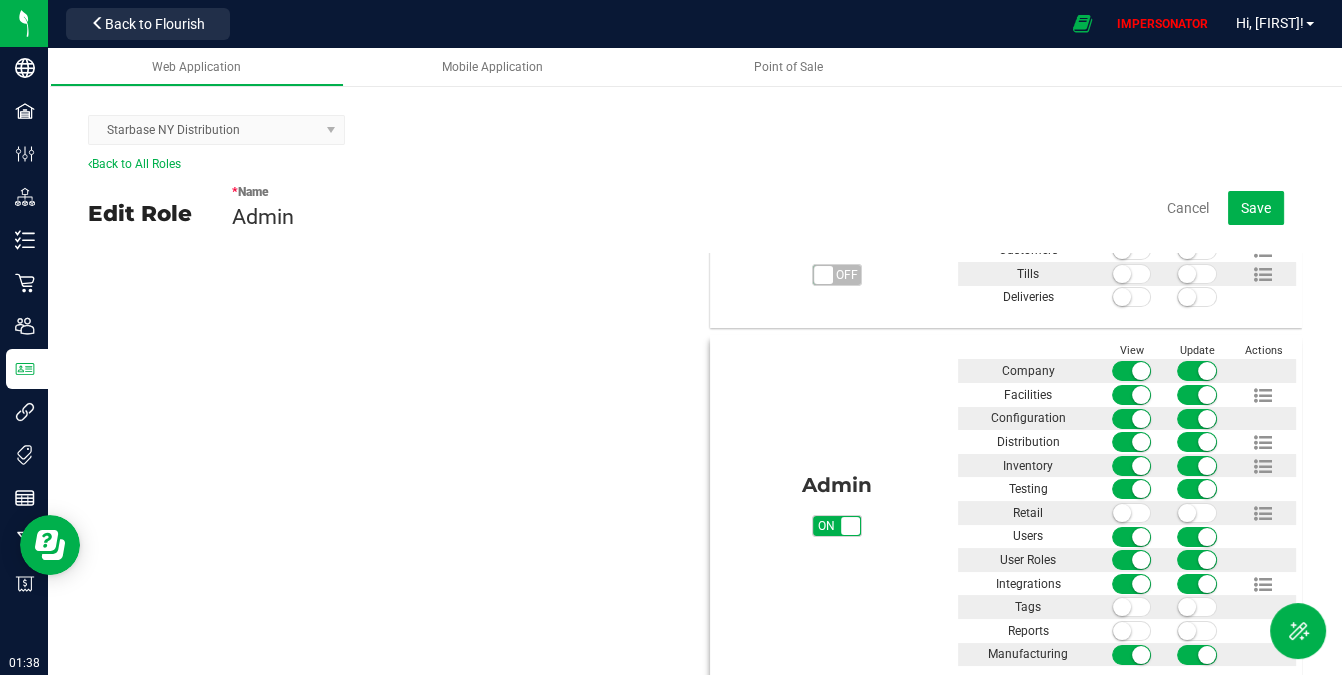 click at bounding box center [1141, 655] 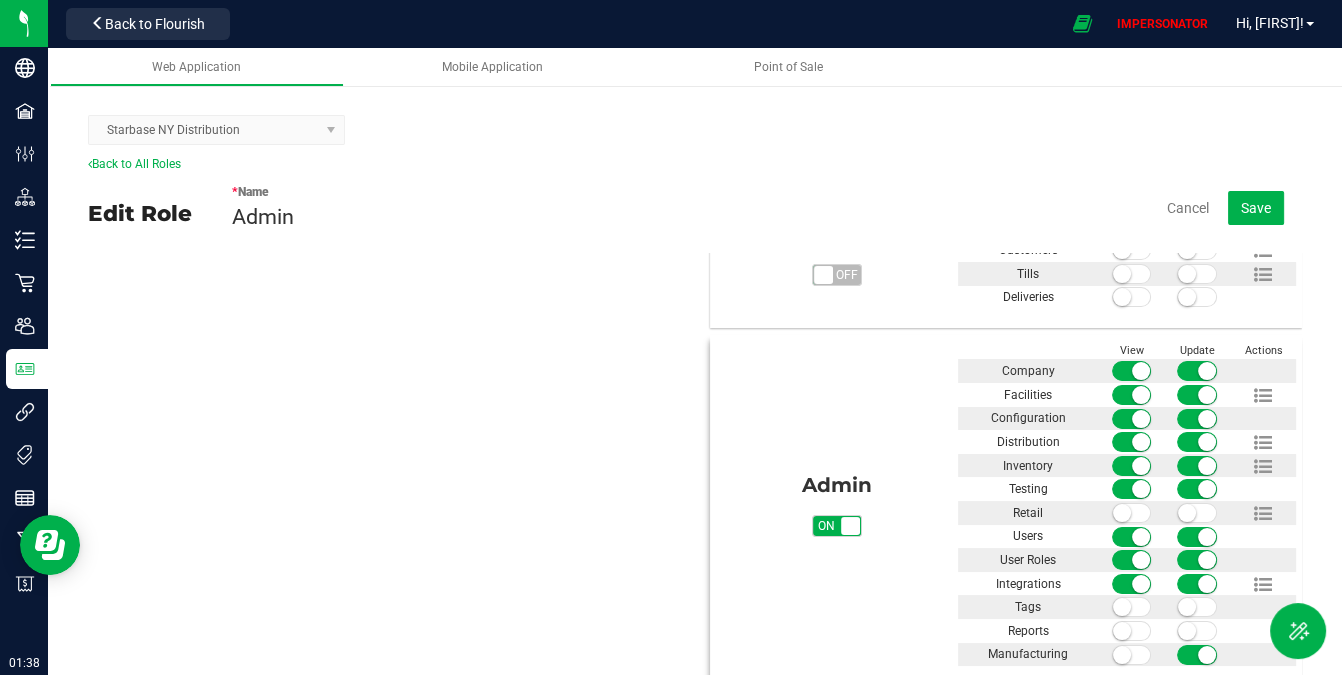 click at bounding box center (1197, 655) 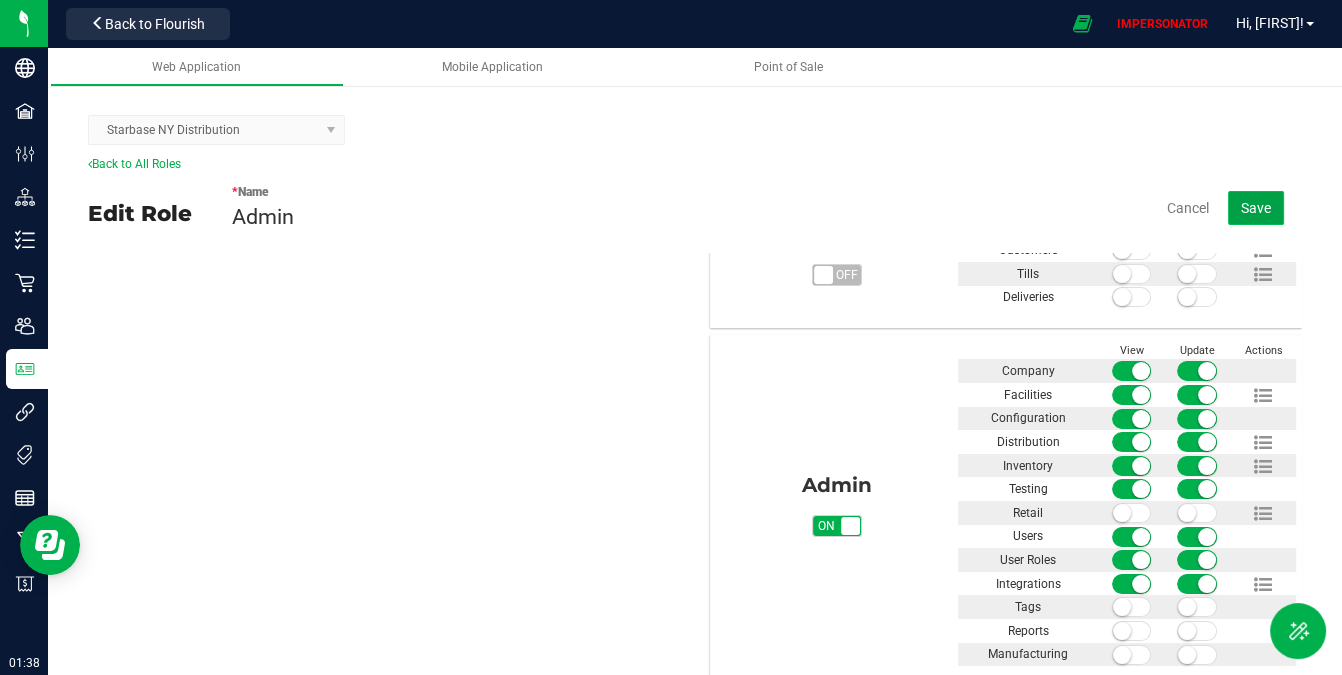 click on "Save" at bounding box center (1256, 208) 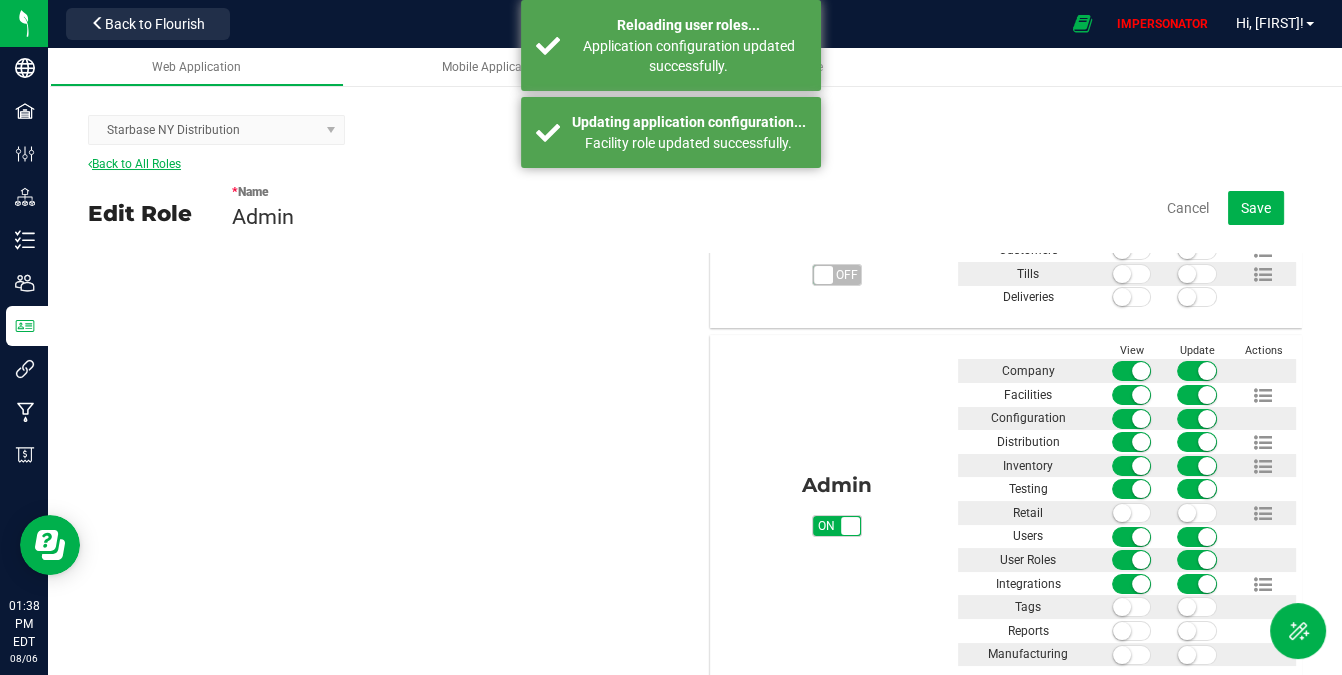 click on "Back to All Roles" at bounding box center (134, 164) 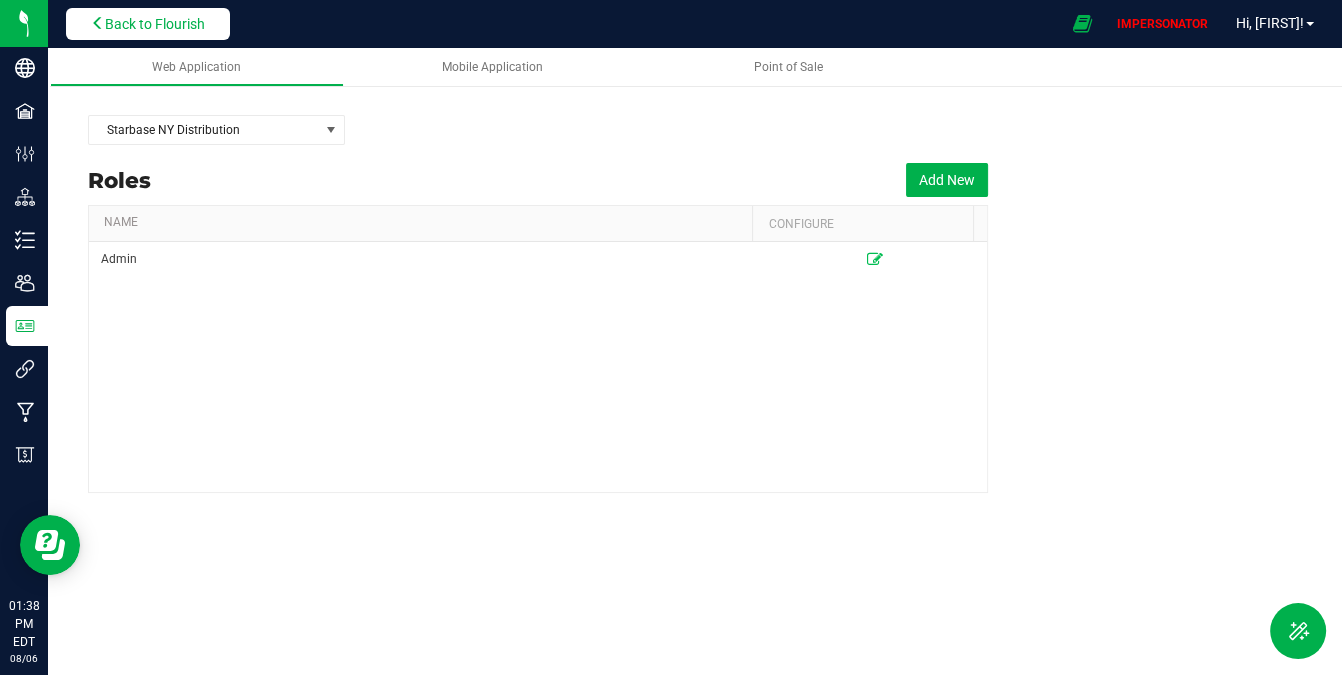 click on "Back to Flourish" at bounding box center (148, 24) 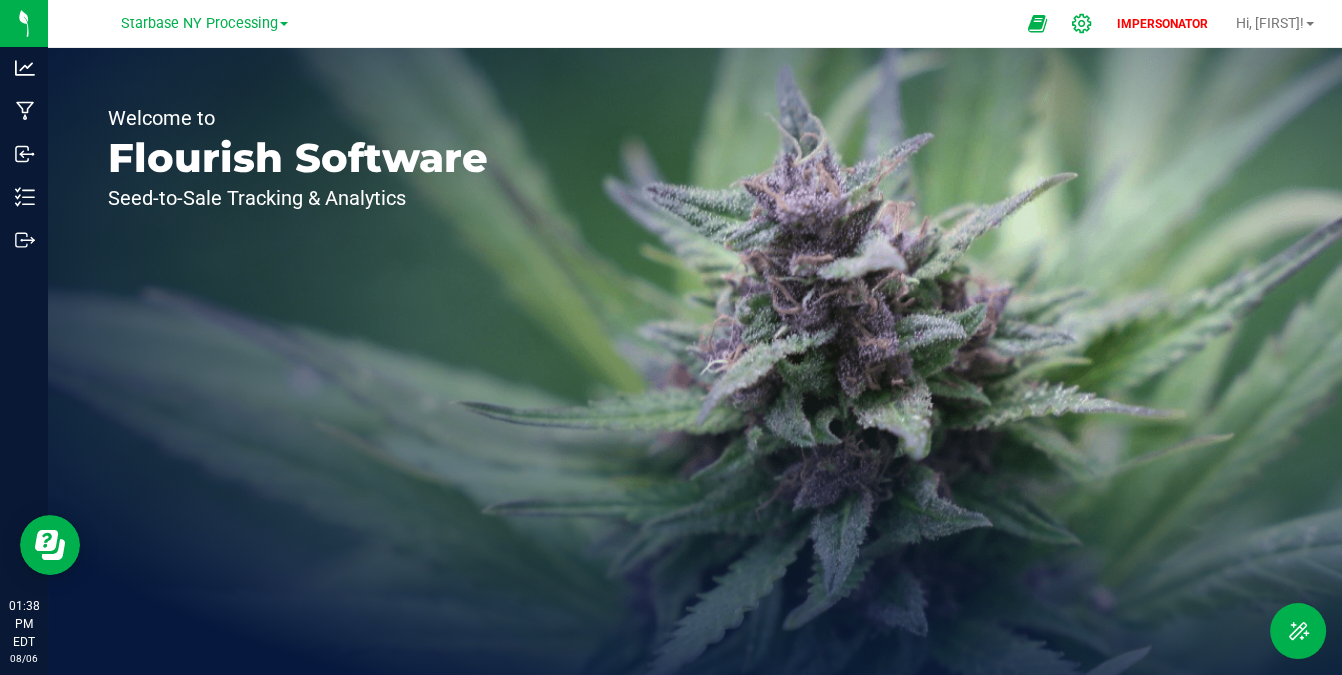 click 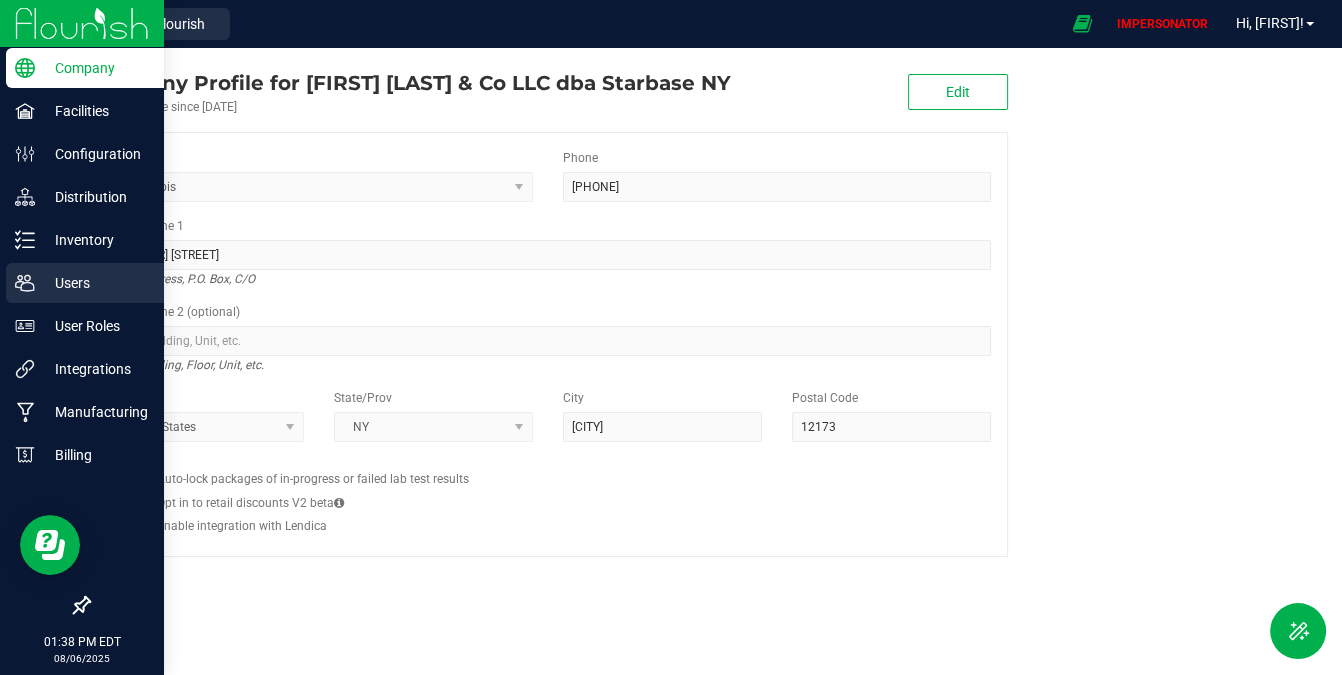 click on "Users" at bounding box center (95, 283) 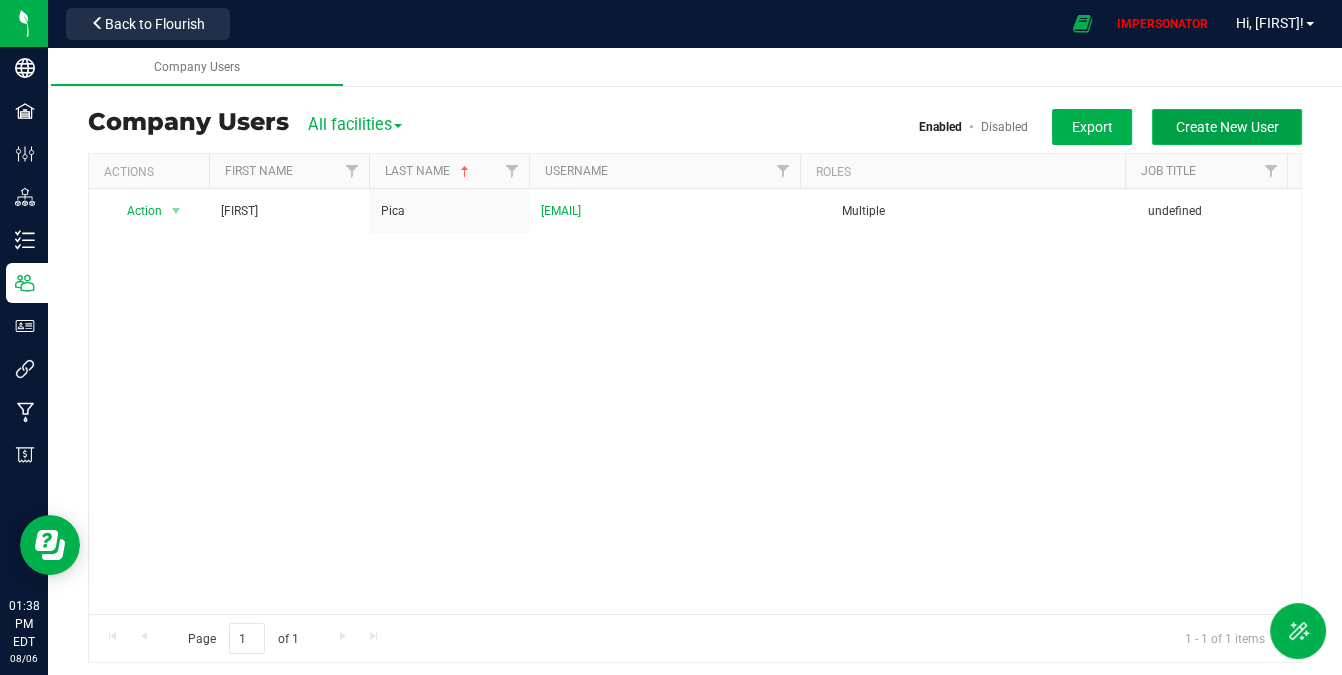 click on "Create New User" at bounding box center (1227, 127) 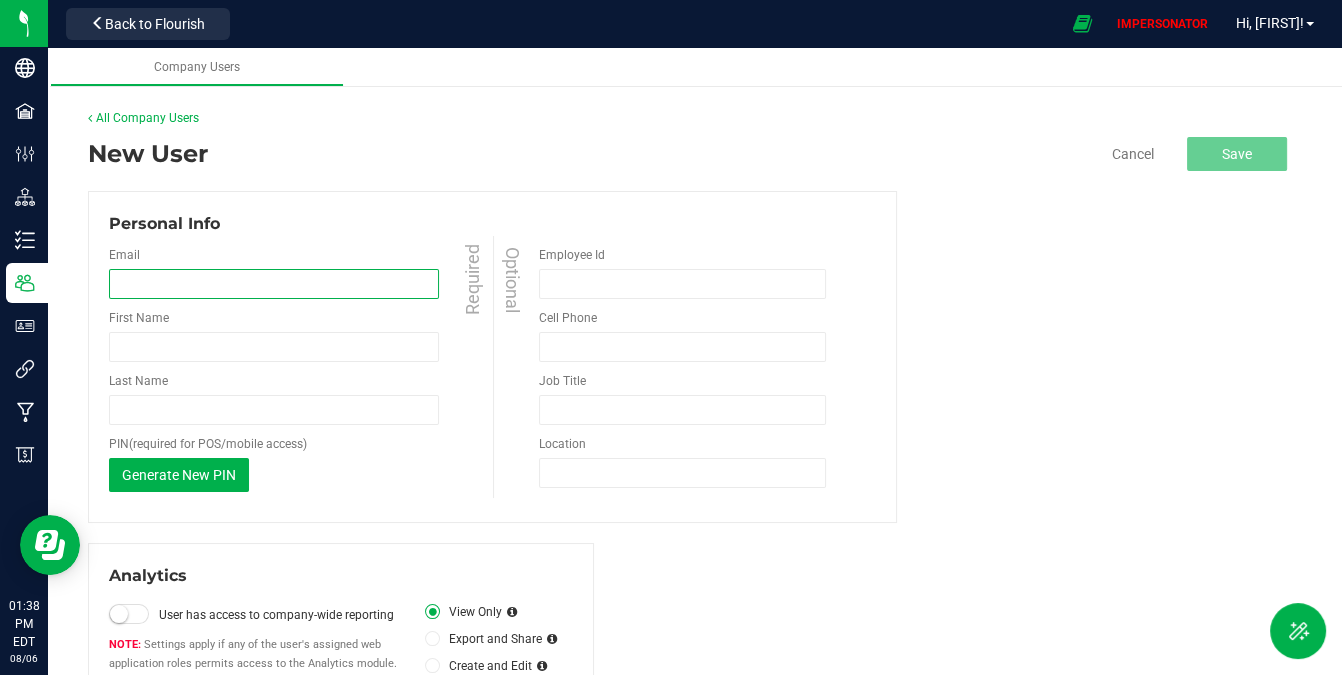 click at bounding box center [274, 284] 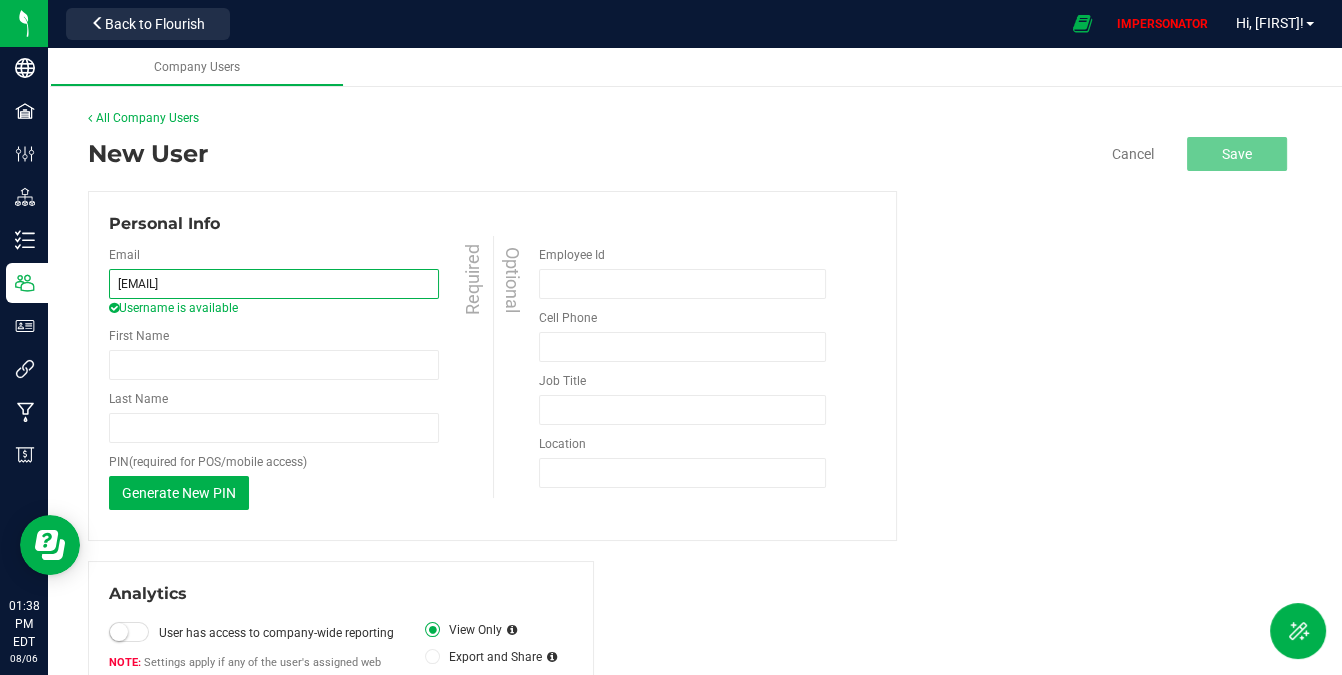 type on "graham@thestarbase.com" 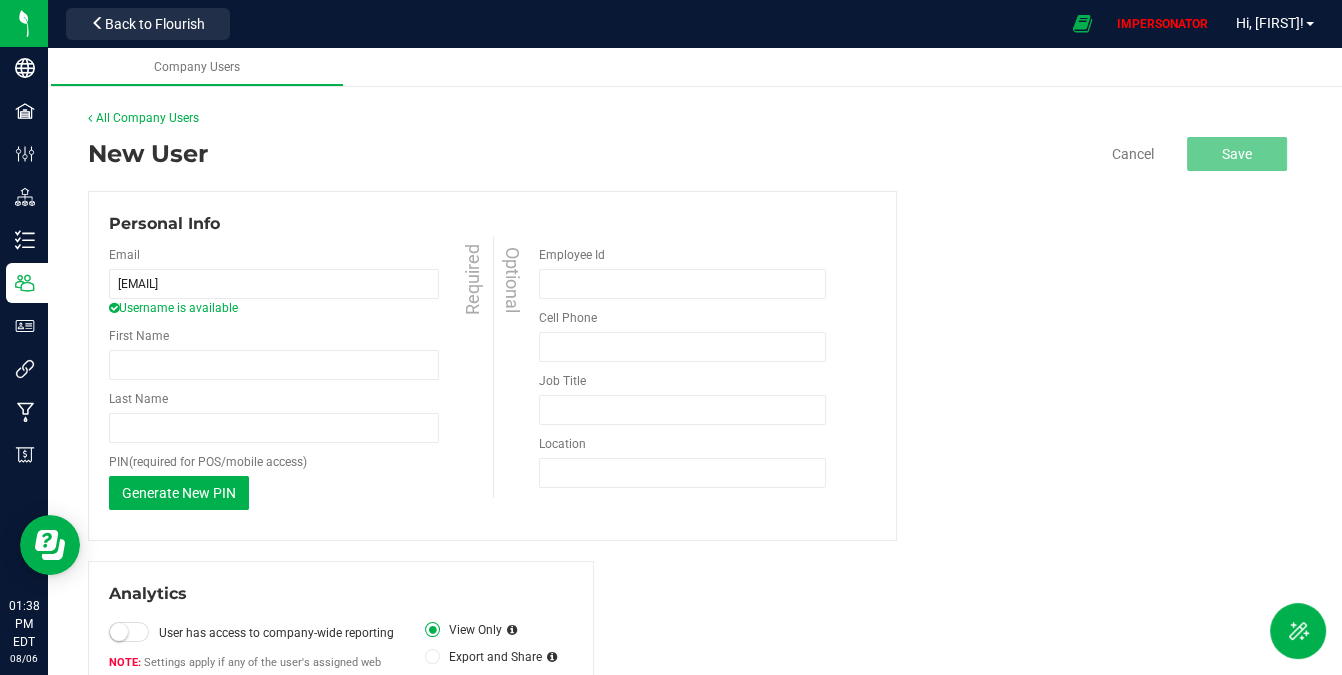 click on "Email
graham@thestarbase.com  Username is available
Required
First Name
Required
Last Name
Required
PIN" at bounding box center [301, 378] 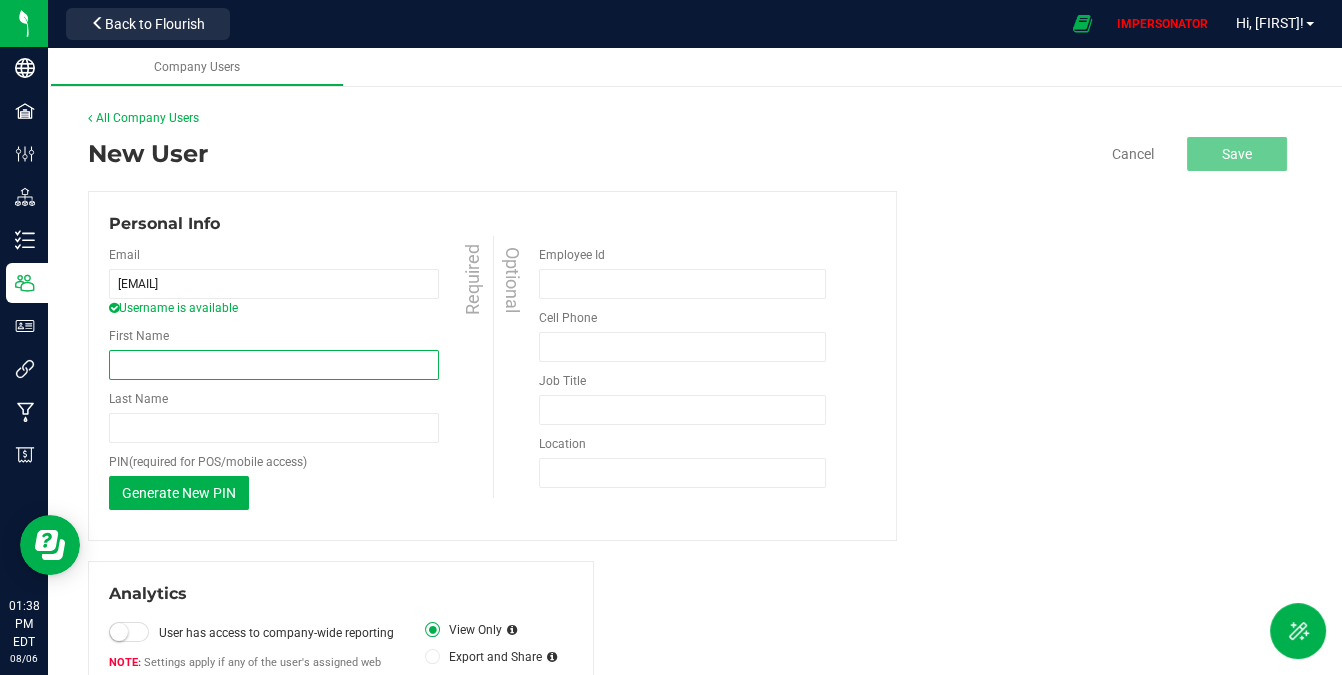 click on "First Name" at bounding box center [274, 365] 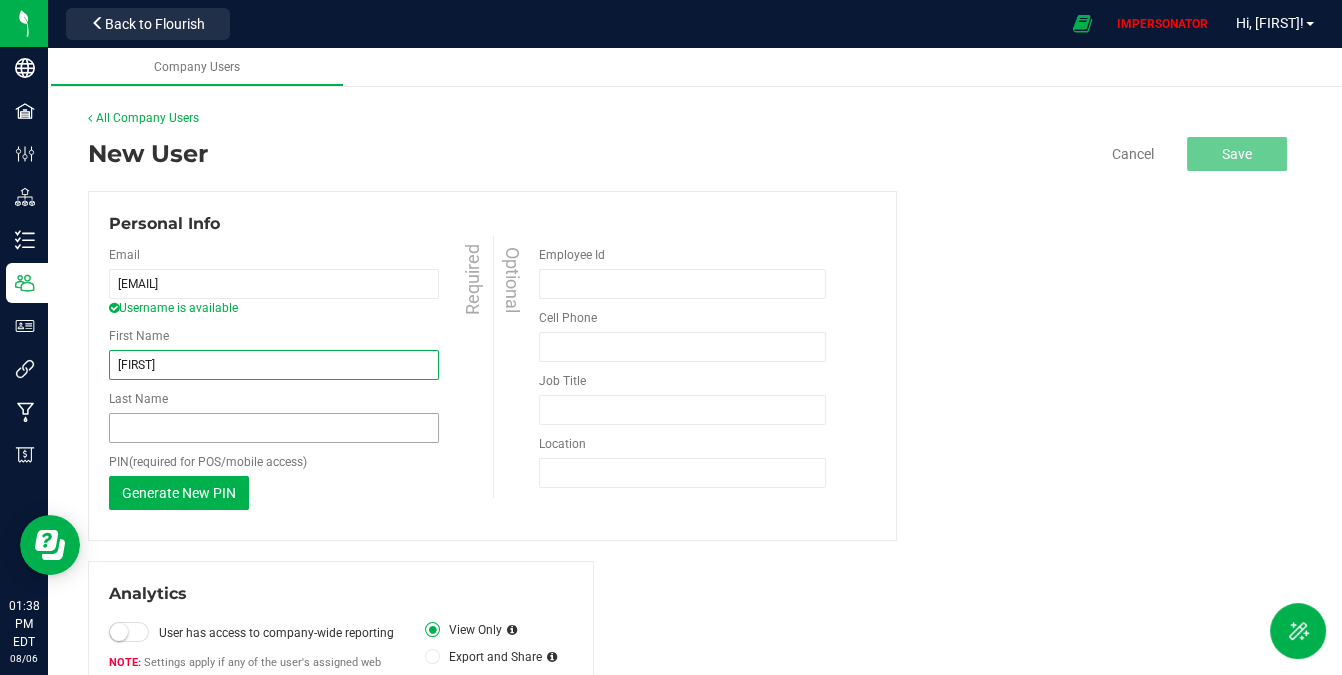 type on "Graham" 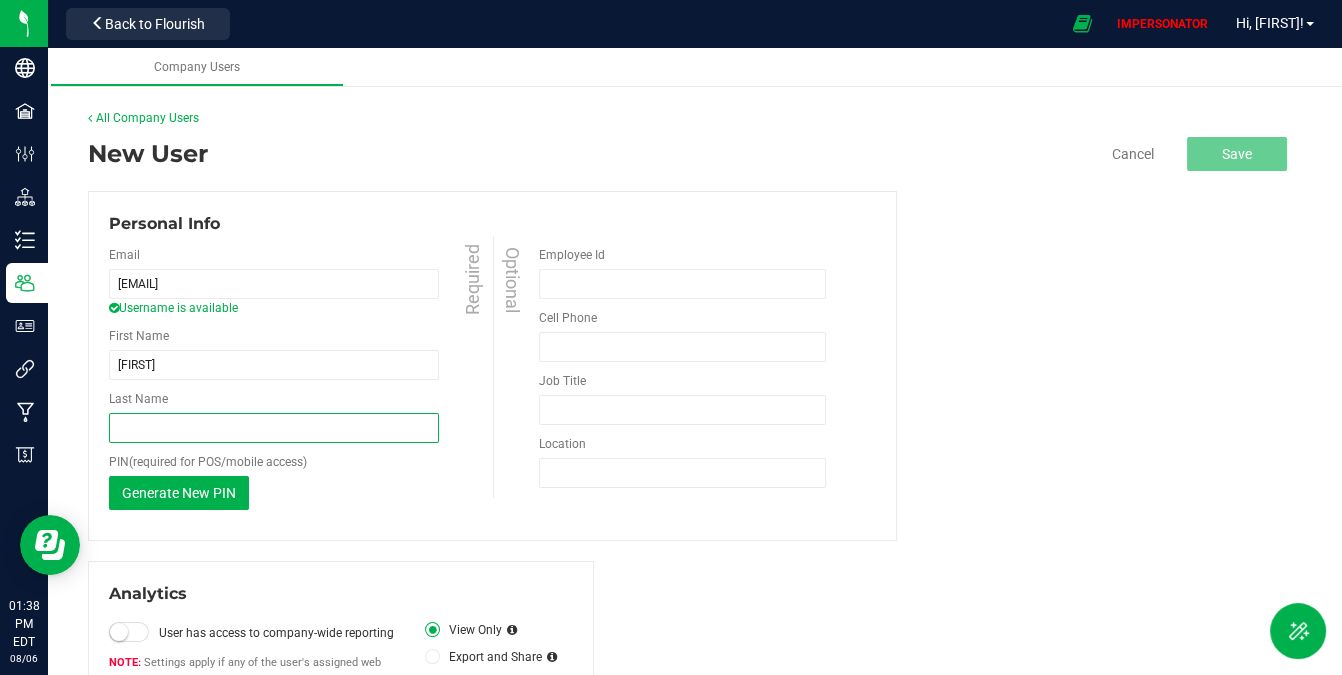 click on "Last Name" at bounding box center (274, 428) 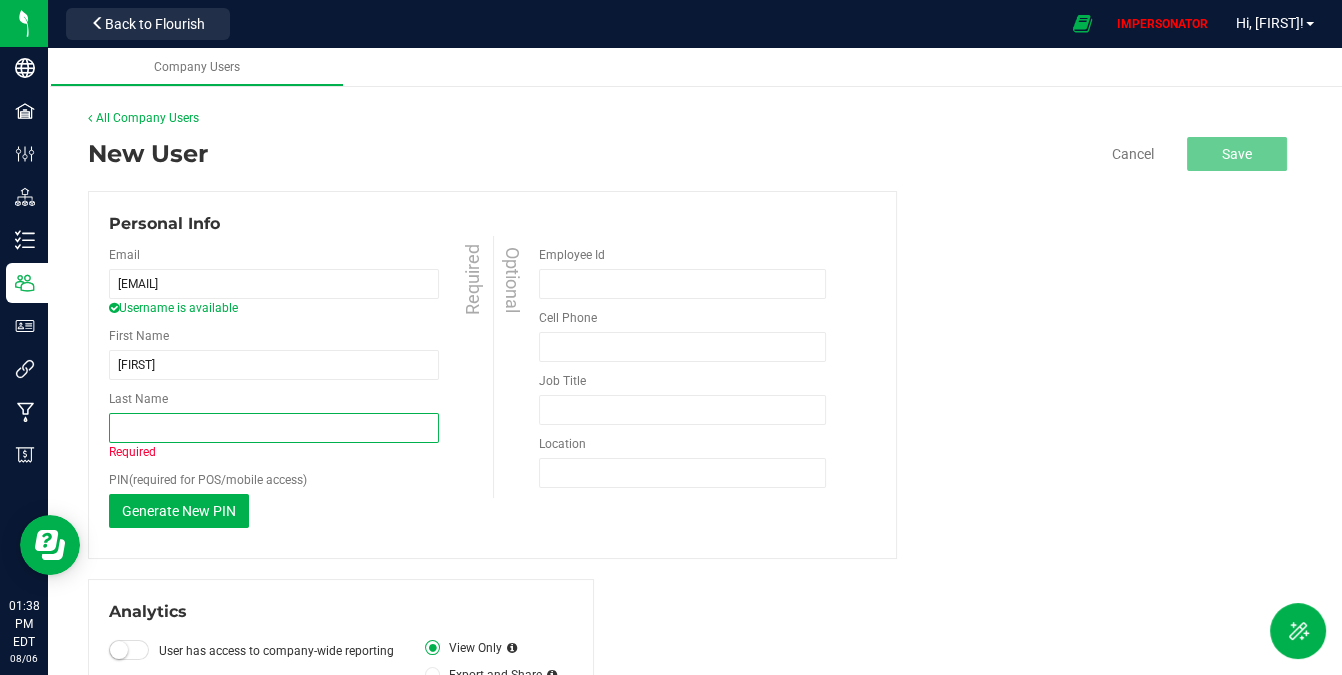 paste on "Brutsch-Mason" 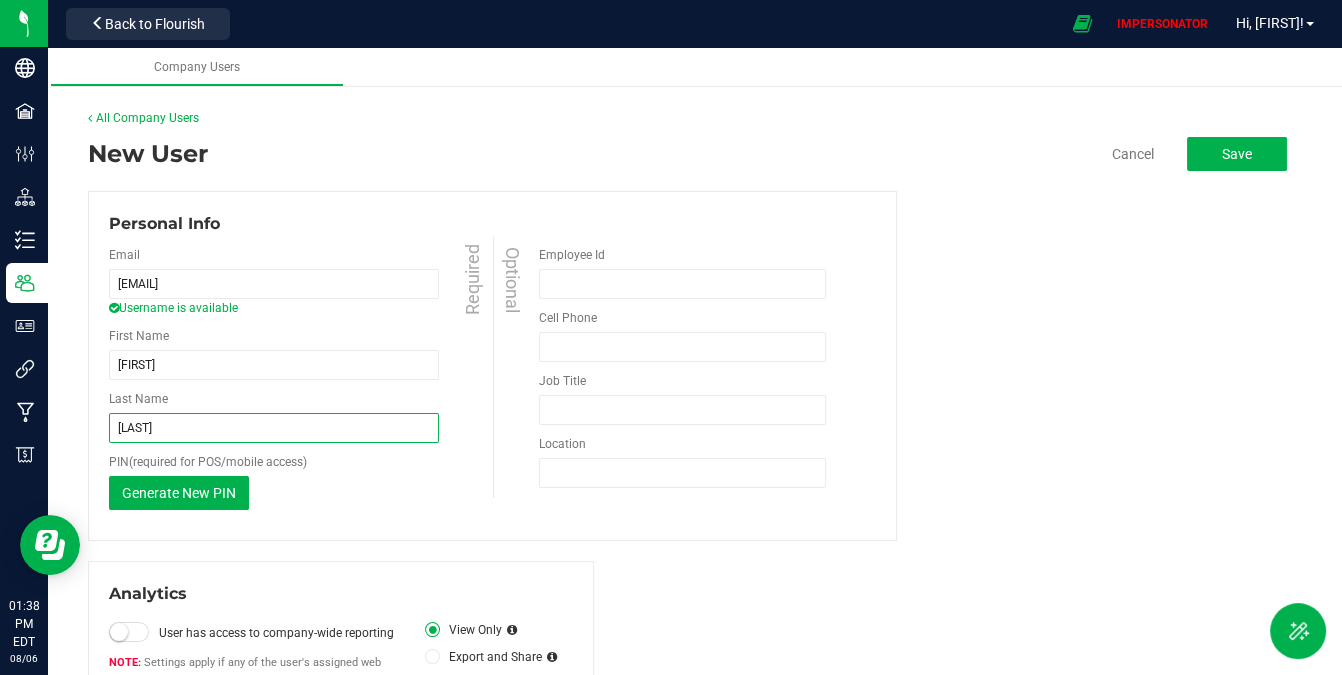type on "Brutsch-Mason" 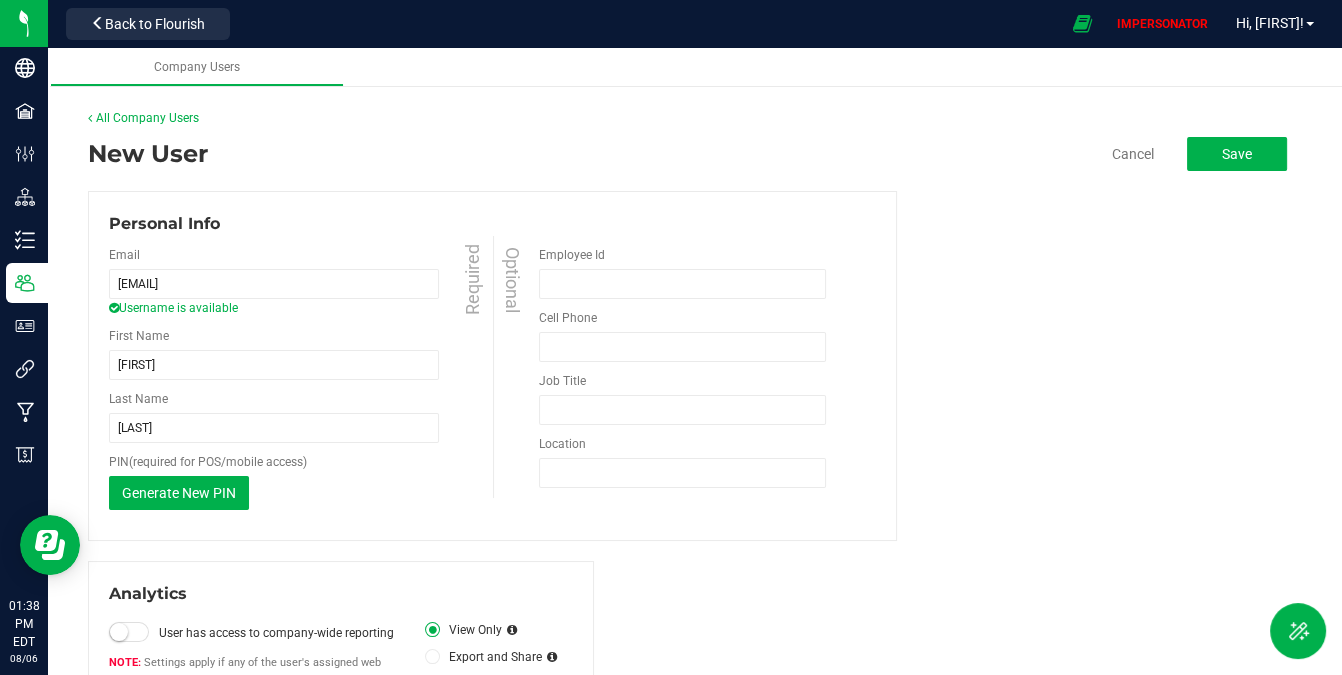 click on "Personal Info
Email
graham@thestarbase.com  Username is available
Required
First Name
Graham
Required
Last Name
Brutsch-Mason
Required" at bounding box center (492, 366) 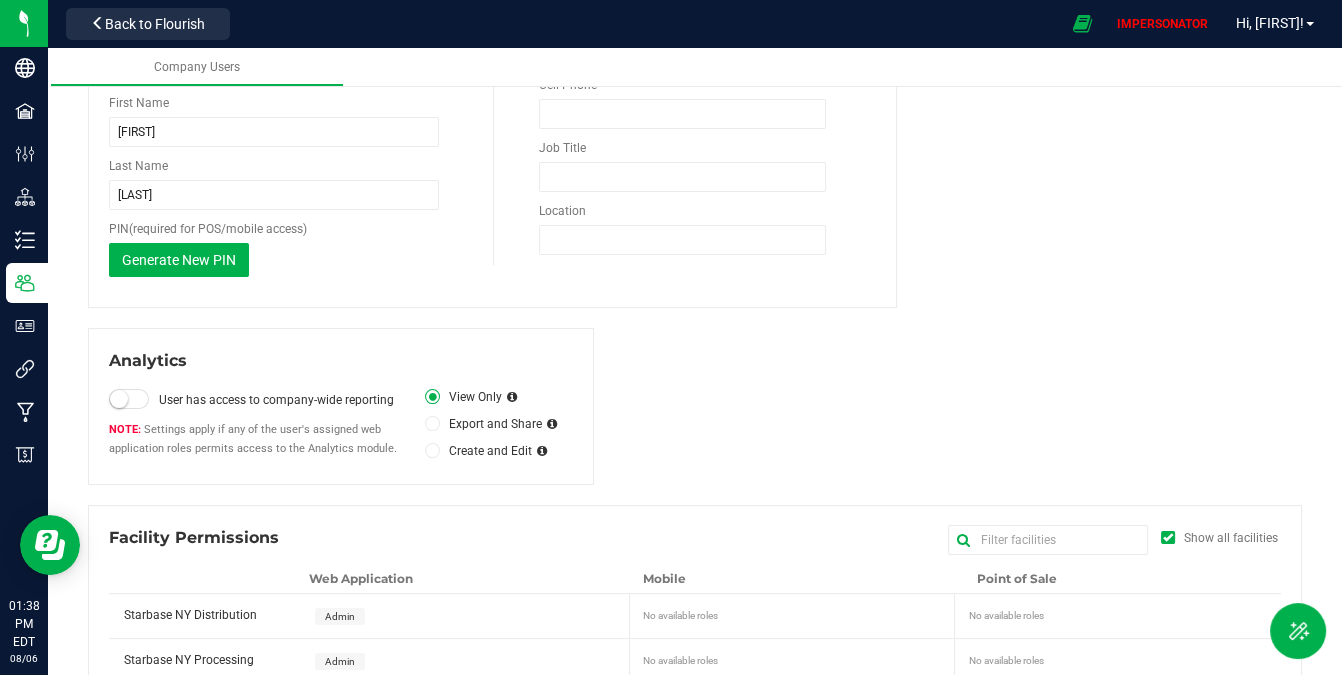 scroll, scrollTop: 275, scrollLeft: 0, axis: vertical 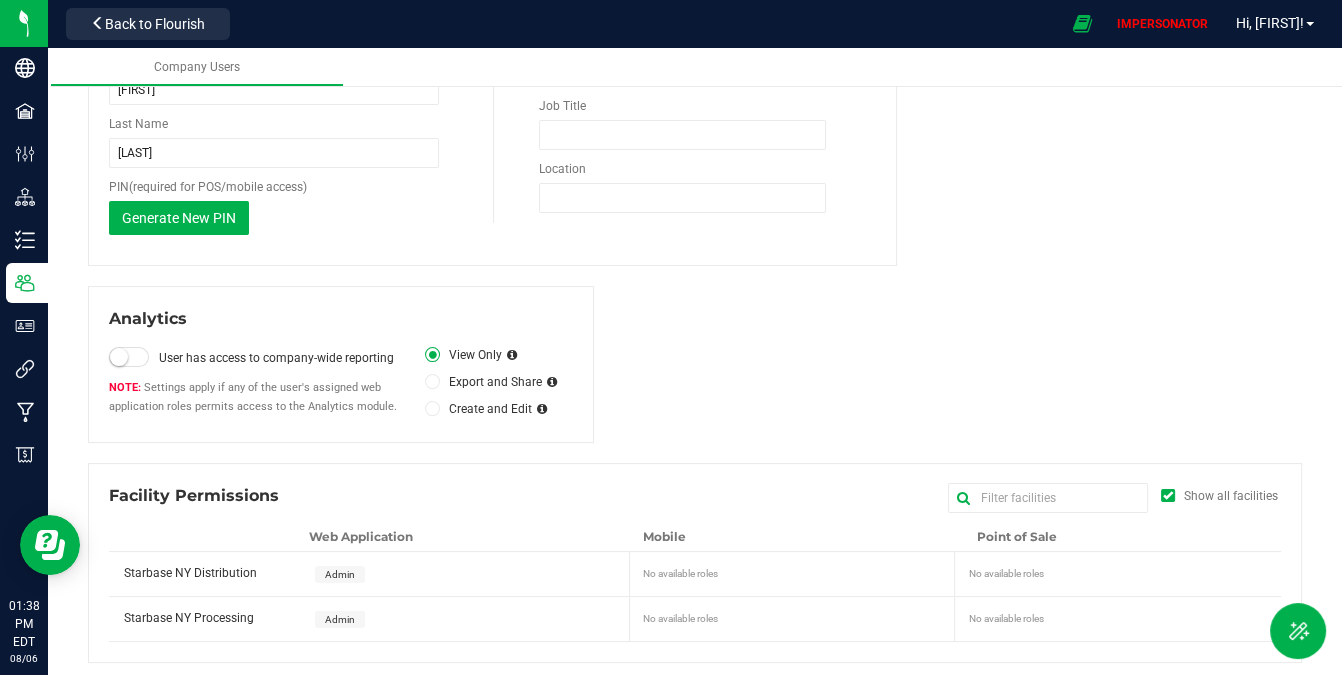 click at bounding box center [129, 357] 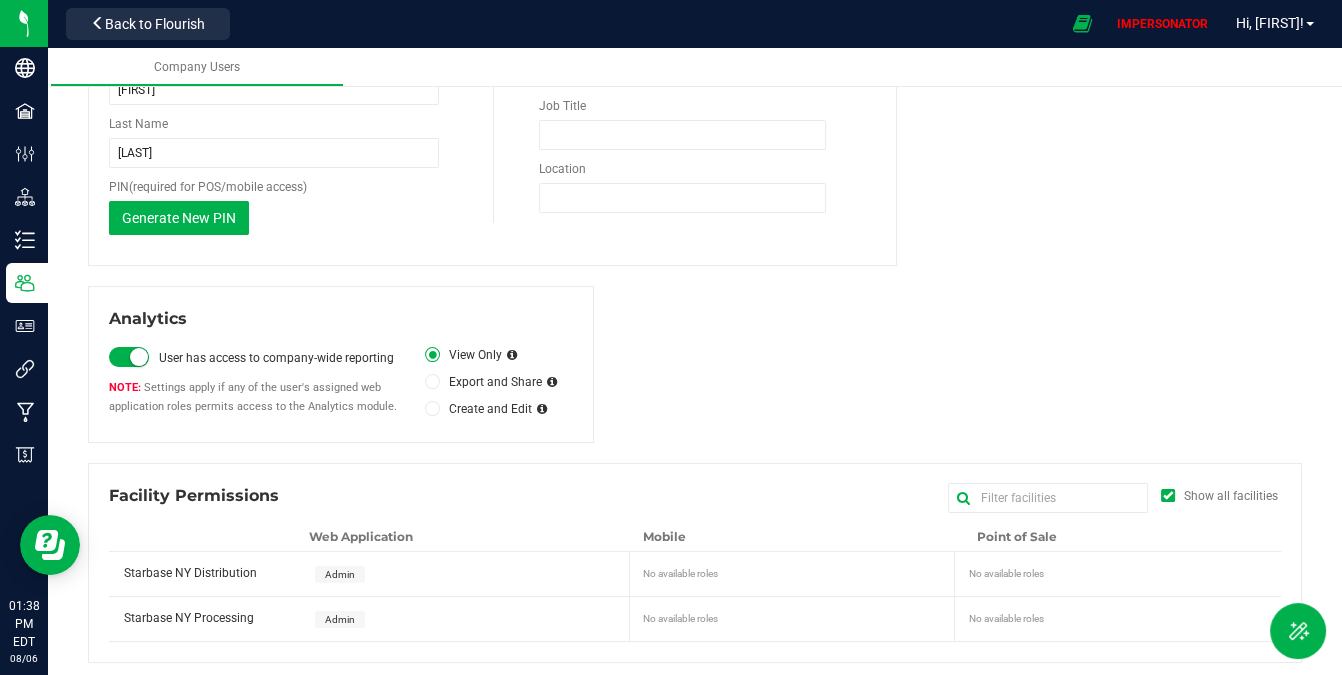 click on "Create and Edit" at bounding box center [478, 409] 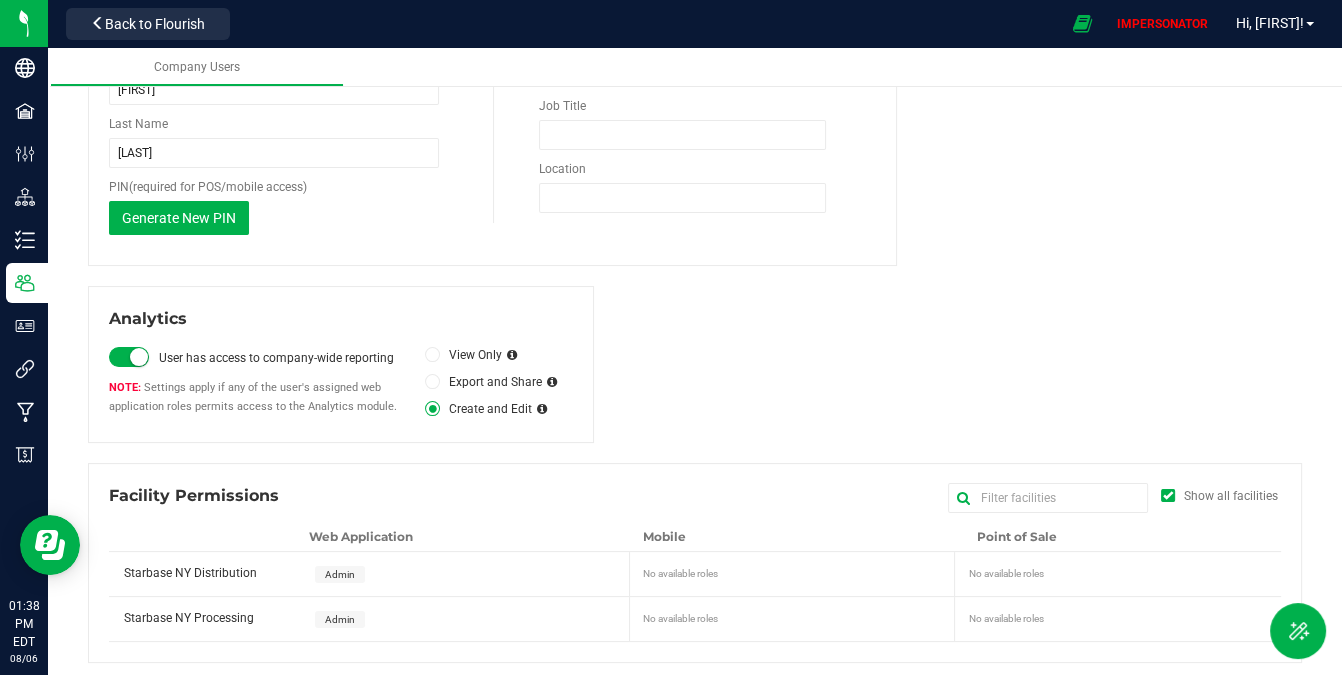 click on "Admin" at bounding box center (469, 619) 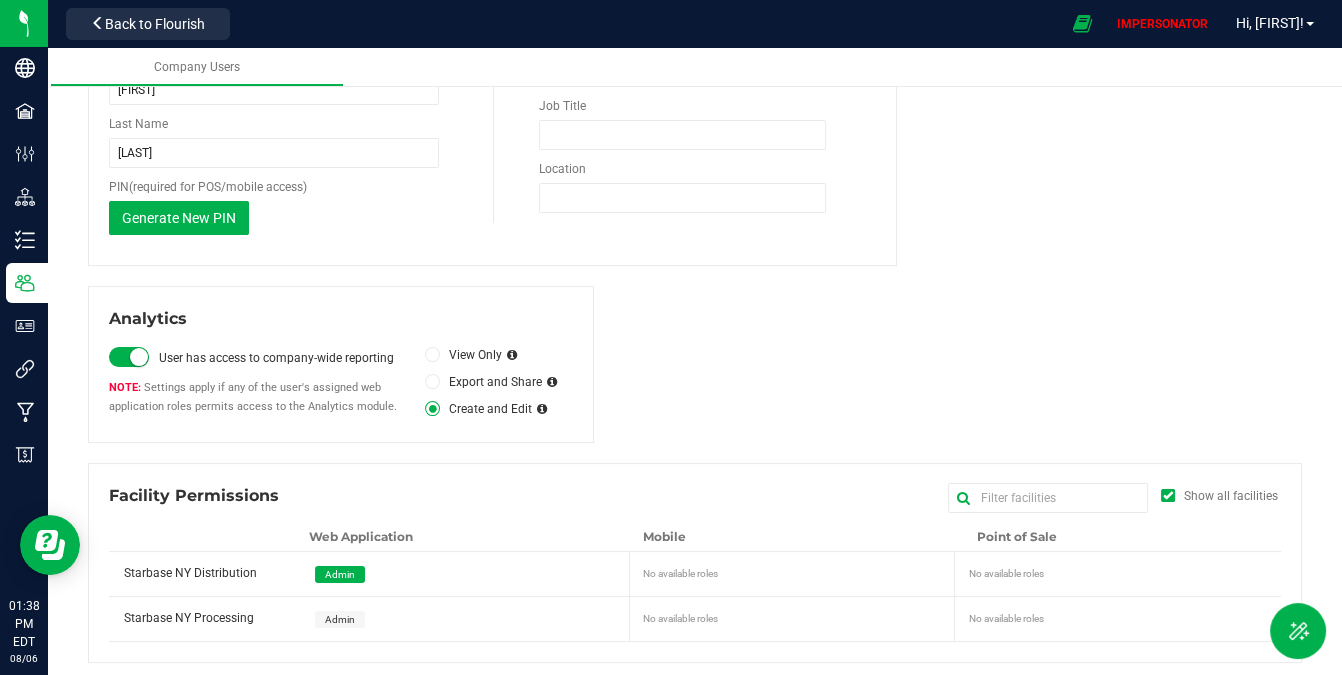 click on "Admin" at bounding box center (340, 619) 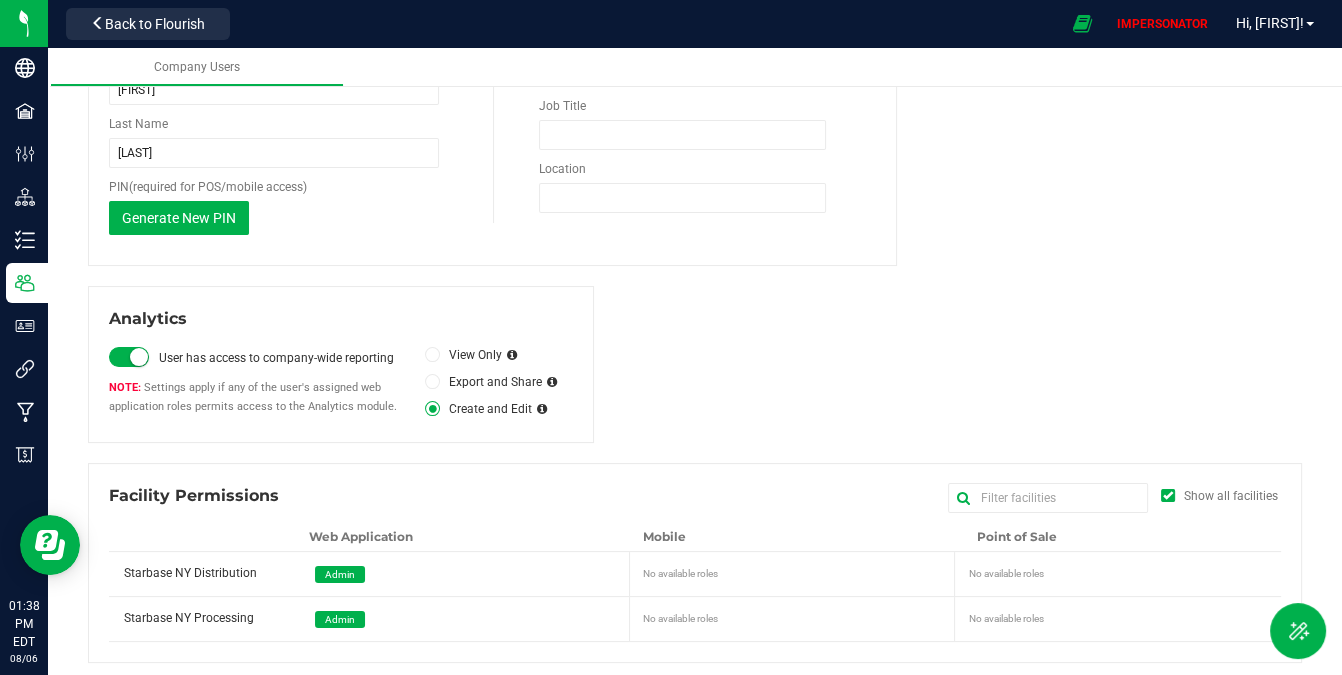 scroll, scrollTop: 0, scrollLeft: 0, axis: both 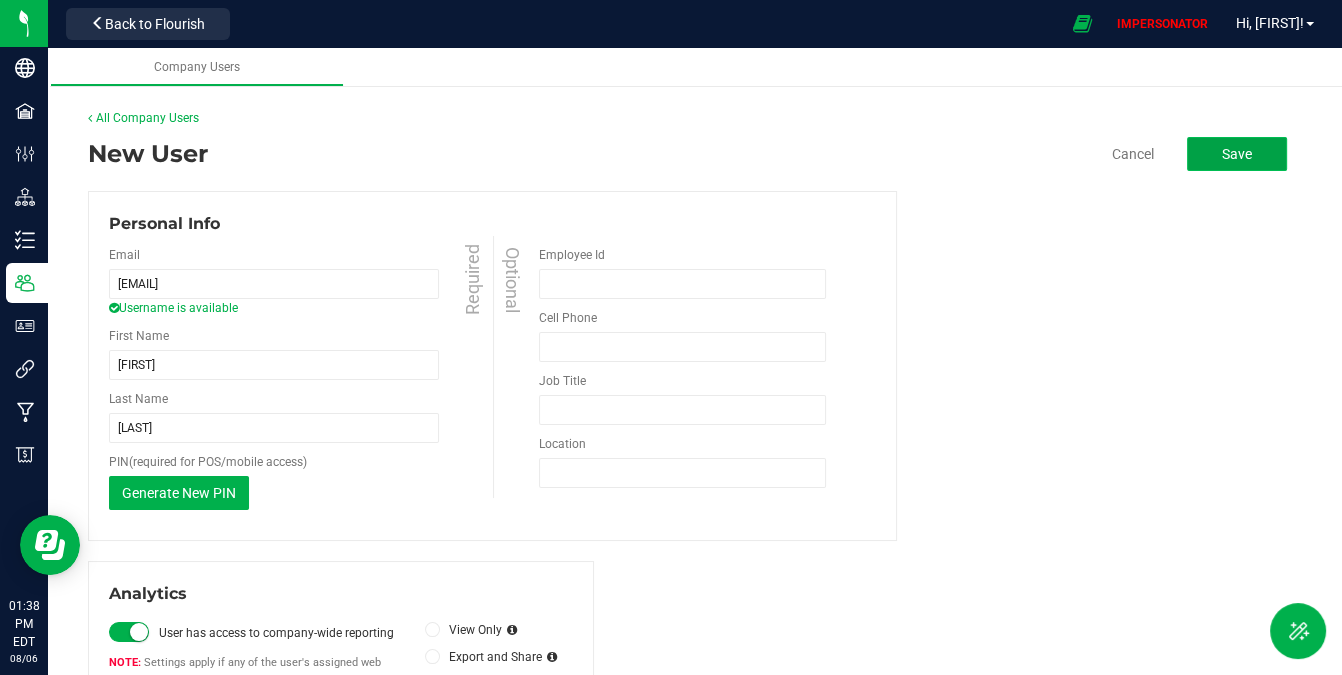click on "Save" 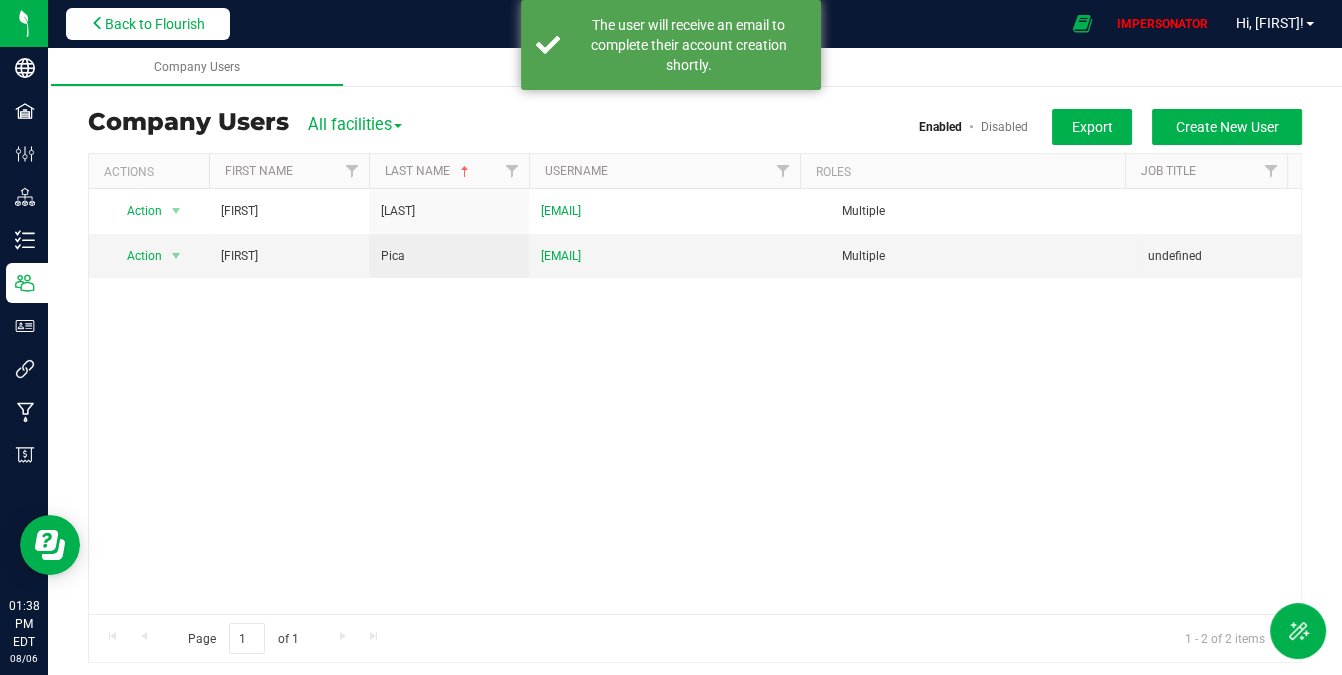 click on "Back to Flourish" at bounding box center [155, 24] 